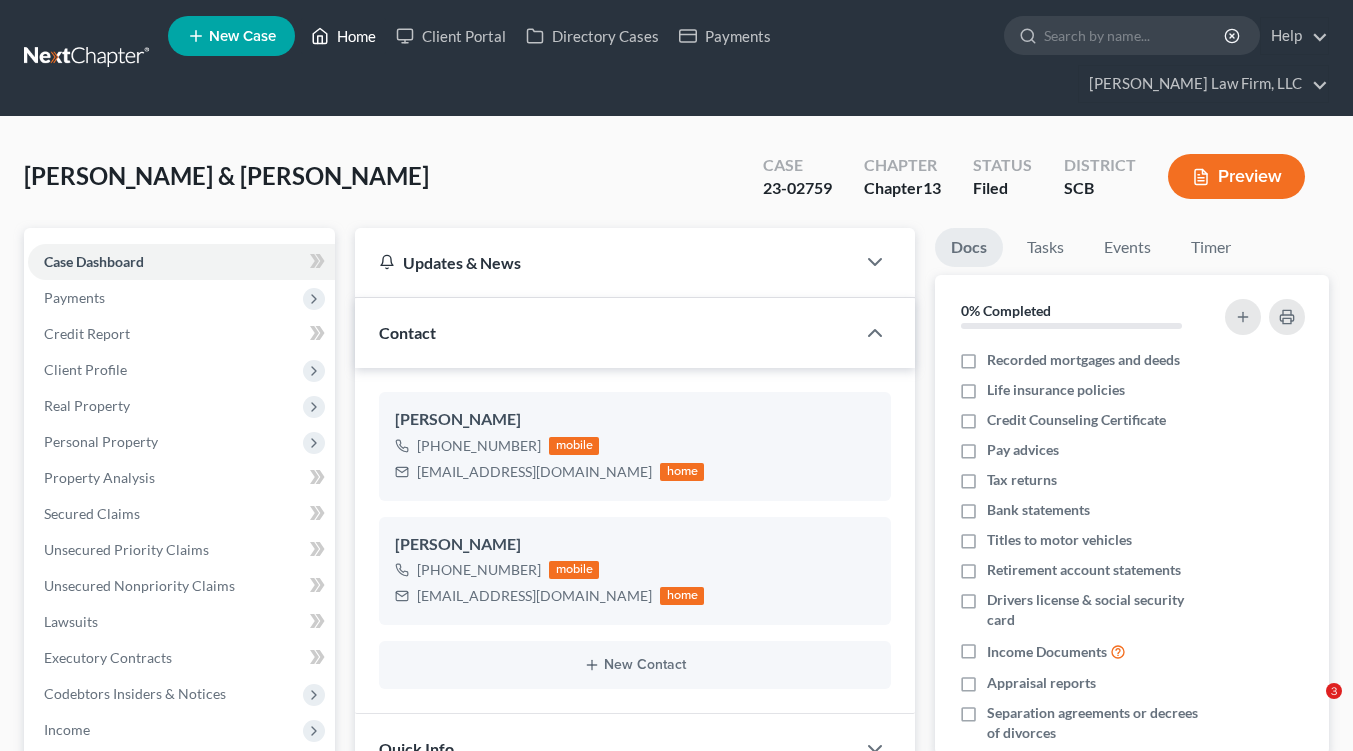 scroll, scrollTop: 0, scrollLeft: 0, axis: both 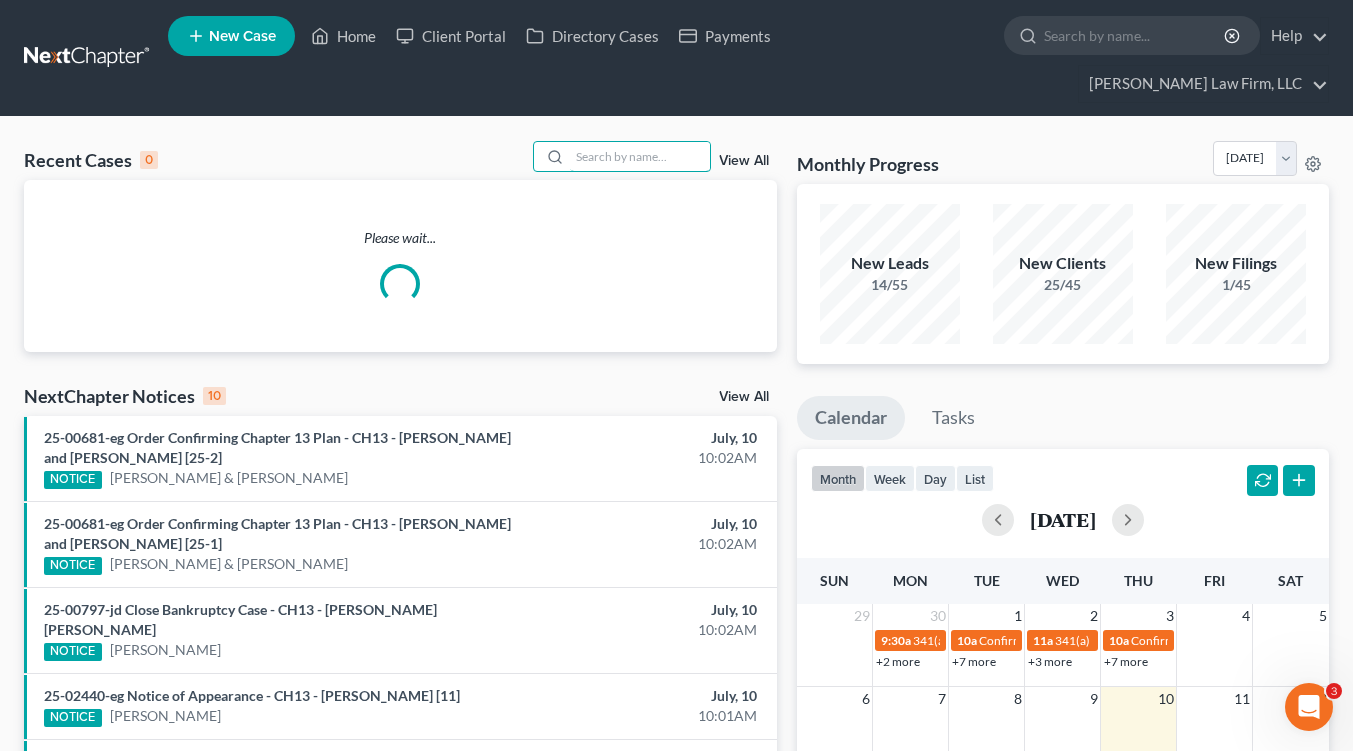 drag, startPoint x: 631, startPoint y: 121, endPoint x: 533, endPoint y: 131, distance: 98.50888 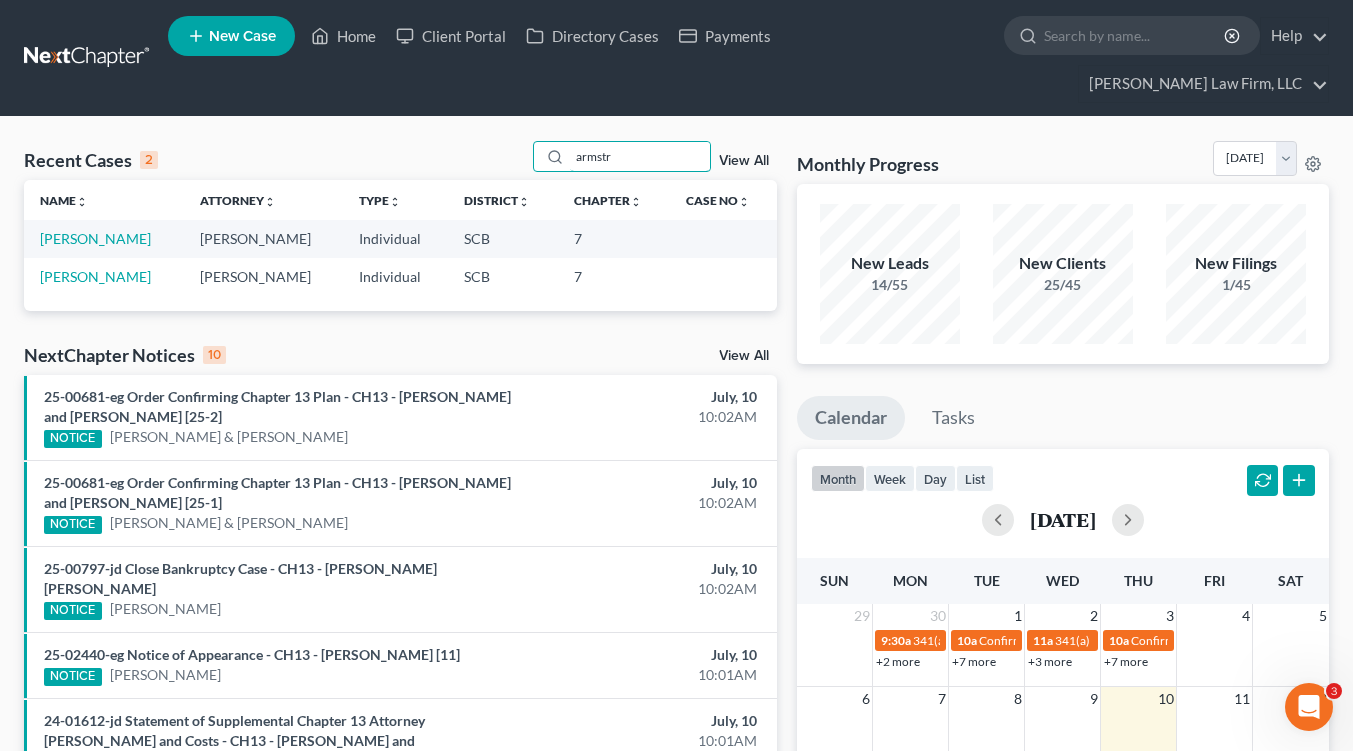 type on "armstr" 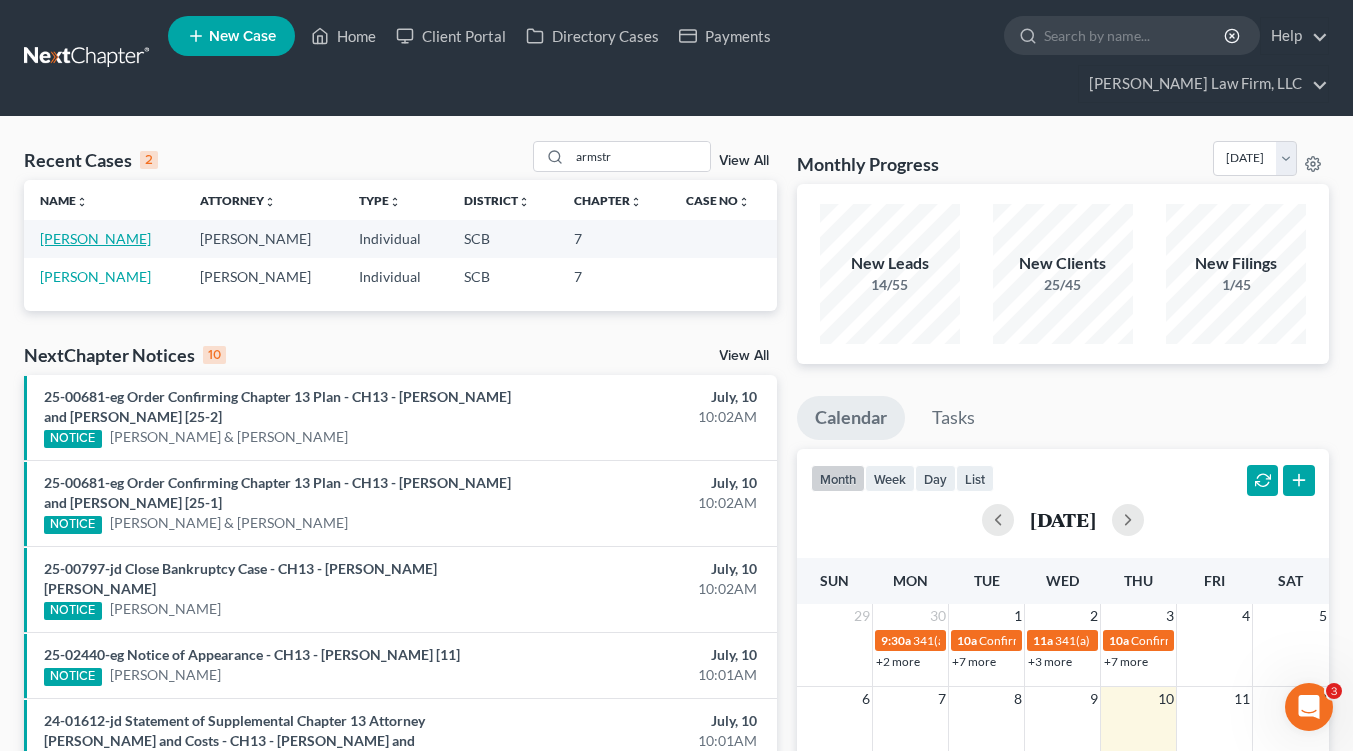 click on "[PERSON_NAME]" at bounding box center [95, 238] 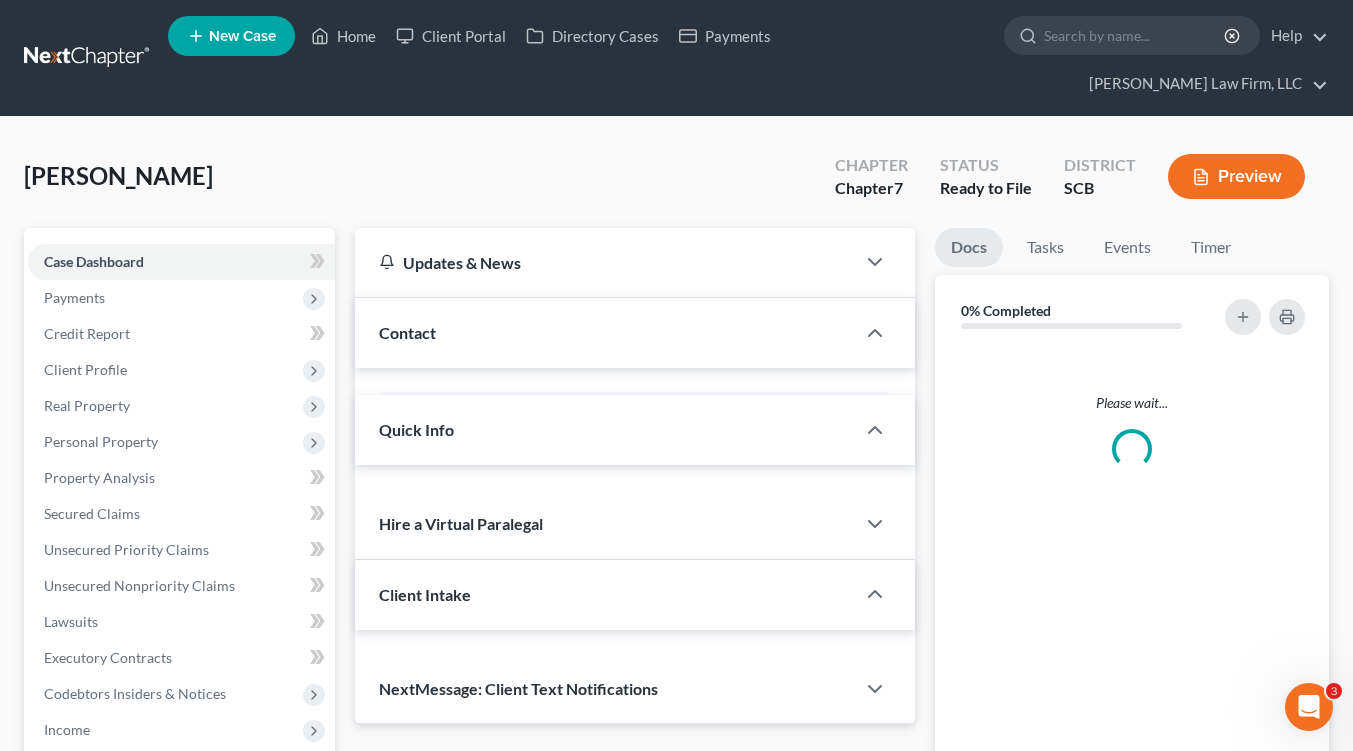 select on "3" 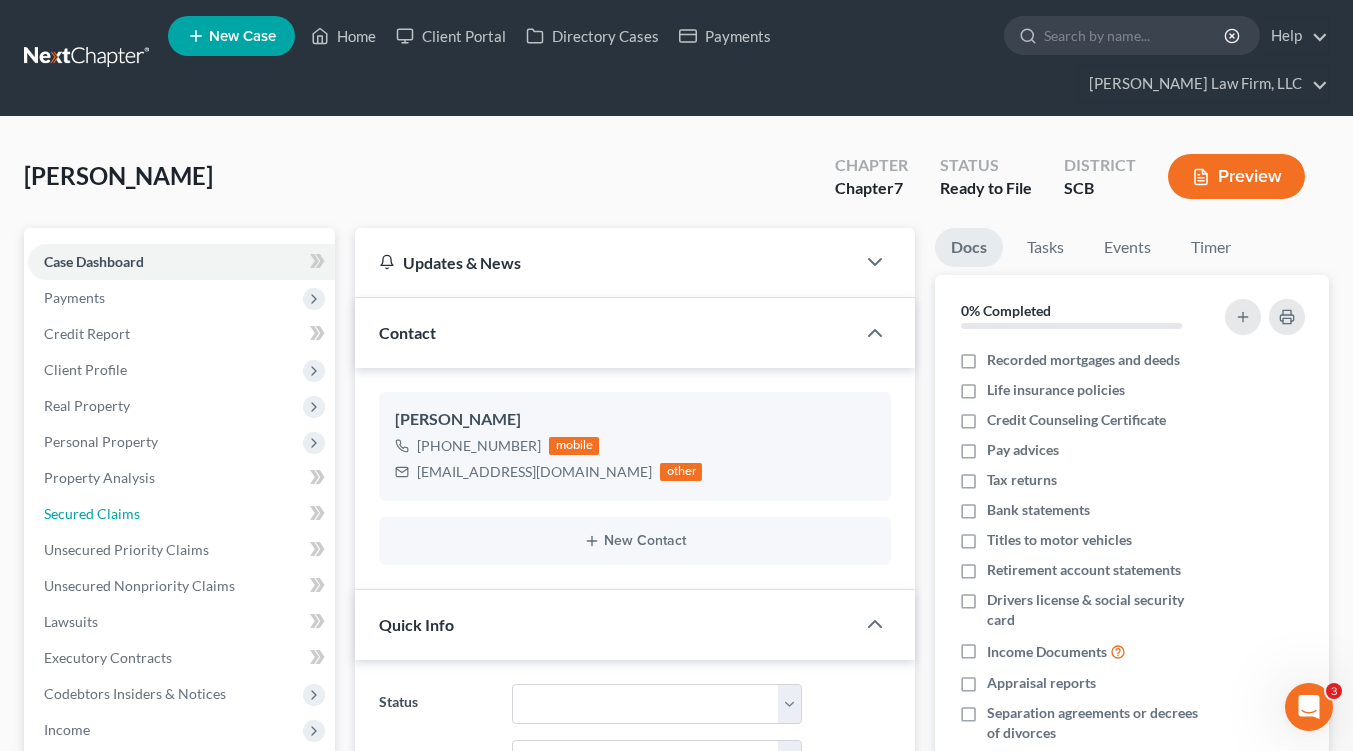 click on "Secured Claims" at bounding box center (181, 514) 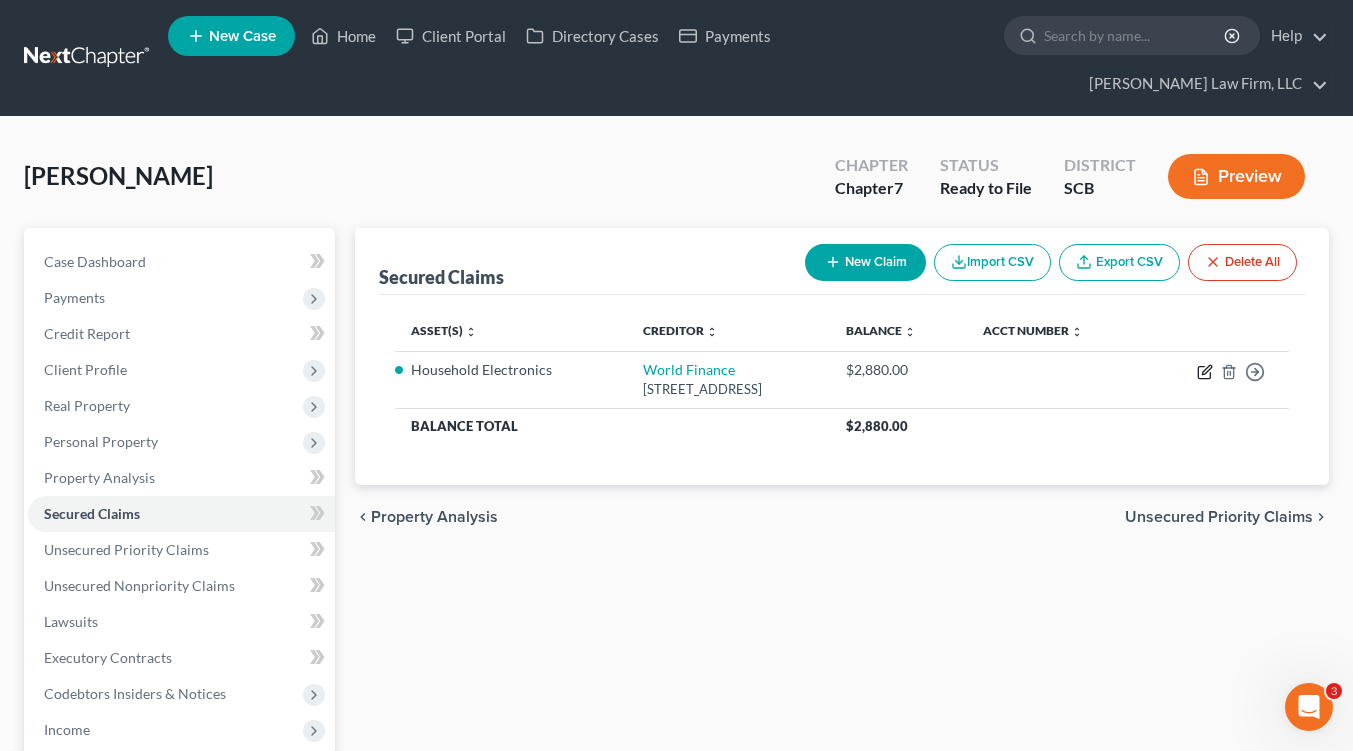click 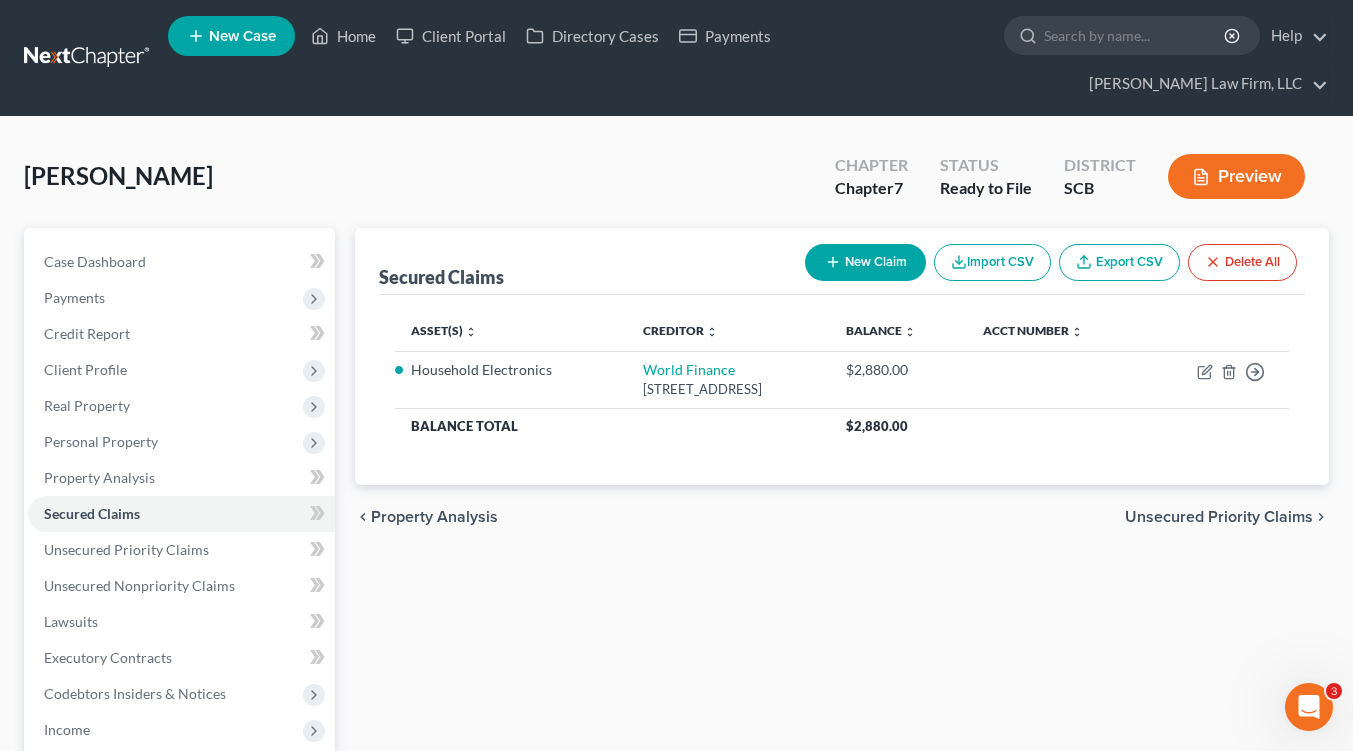 select on "42" 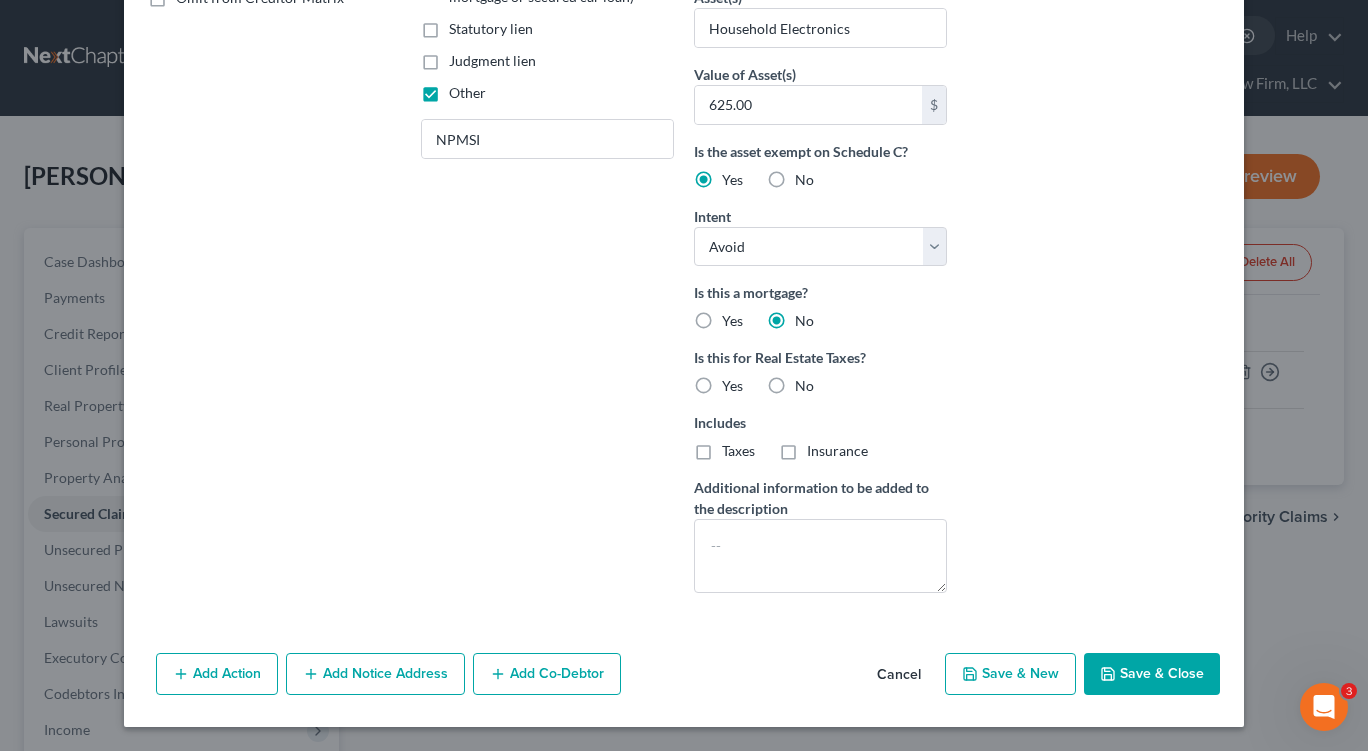click on "Save & Close" at bounding box center (1152, 674) 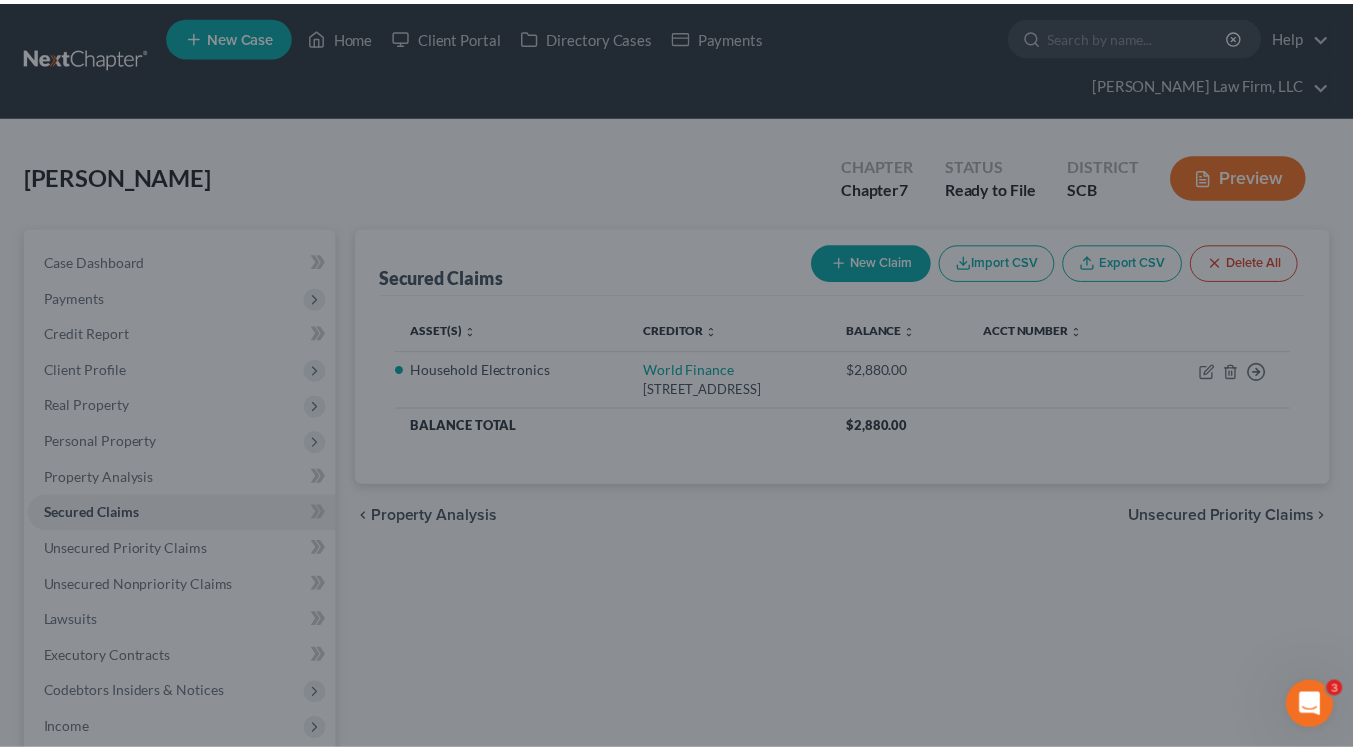 scroll, scrollTop: 221, scrollLeft: 0, axis: vertical 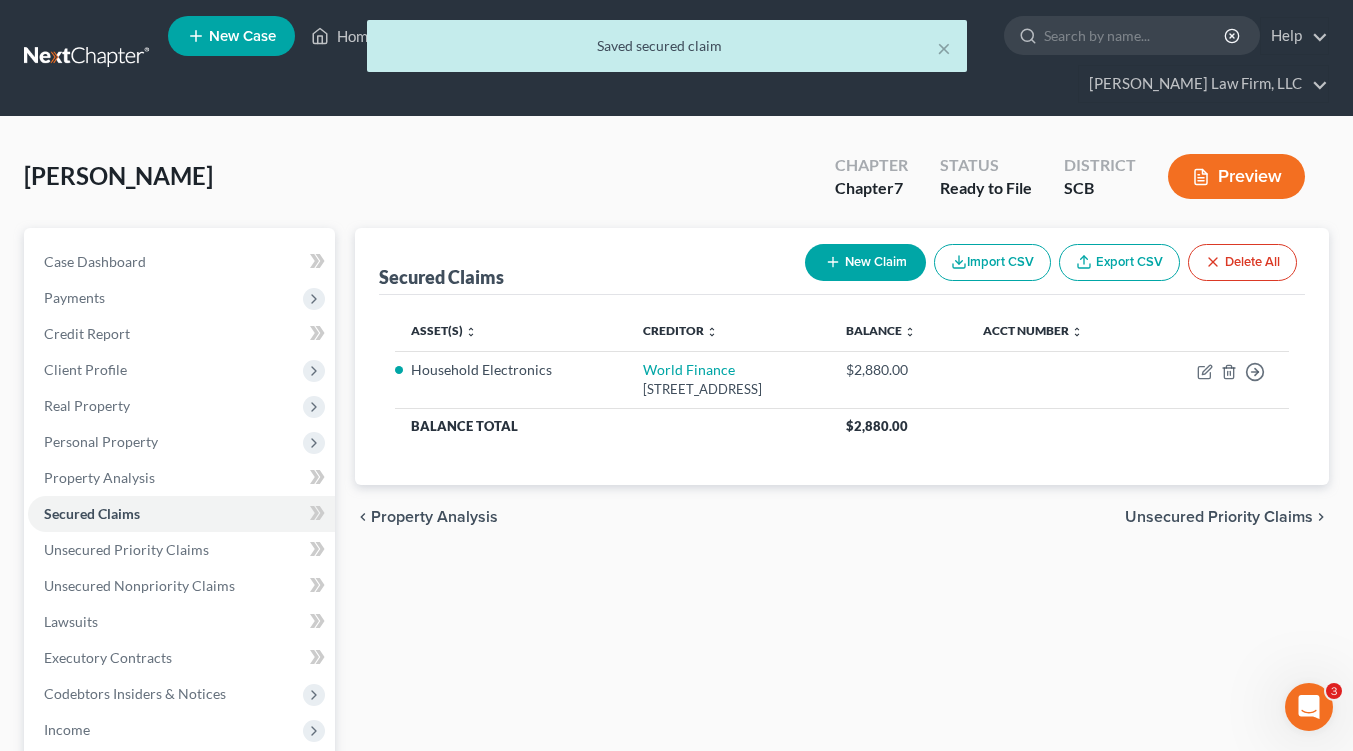 click on "×                     Saved secured claim" at bounding box center [666, 51] 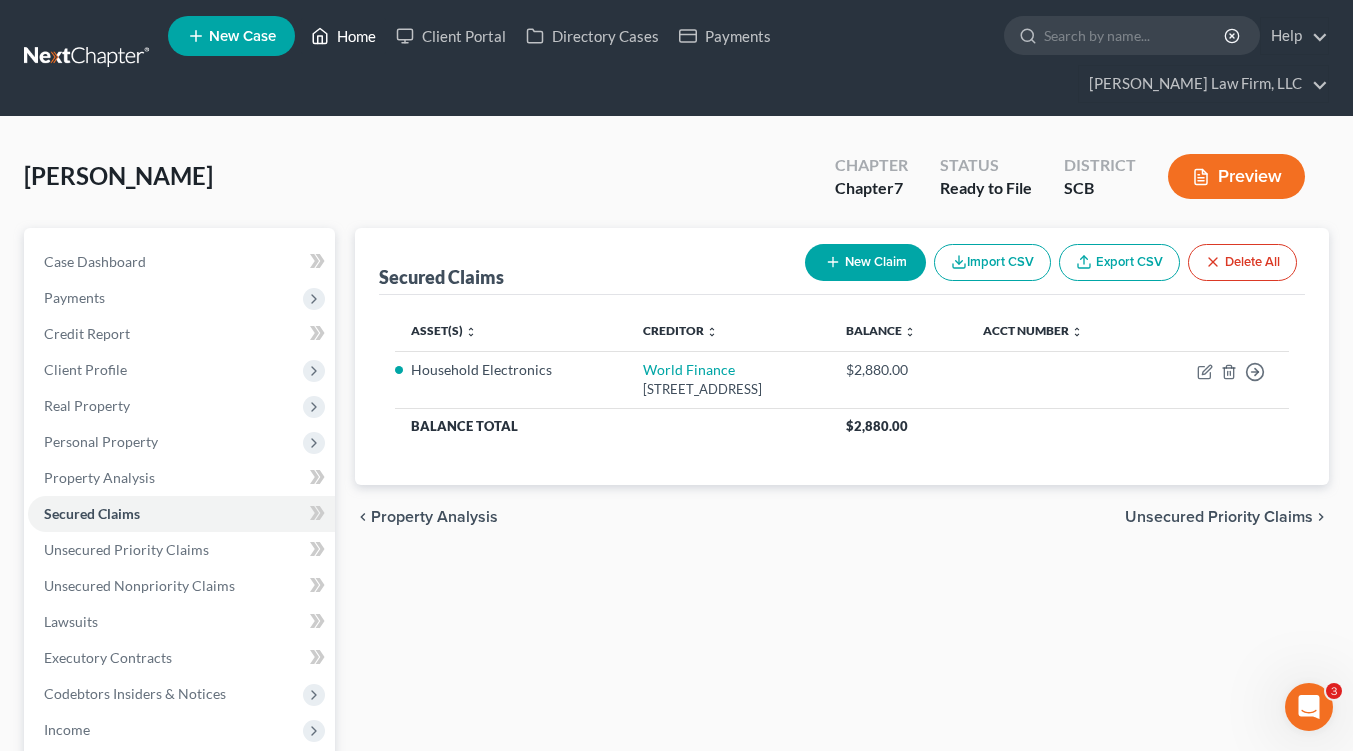 click on "Home" at bounding box center [343, 36] 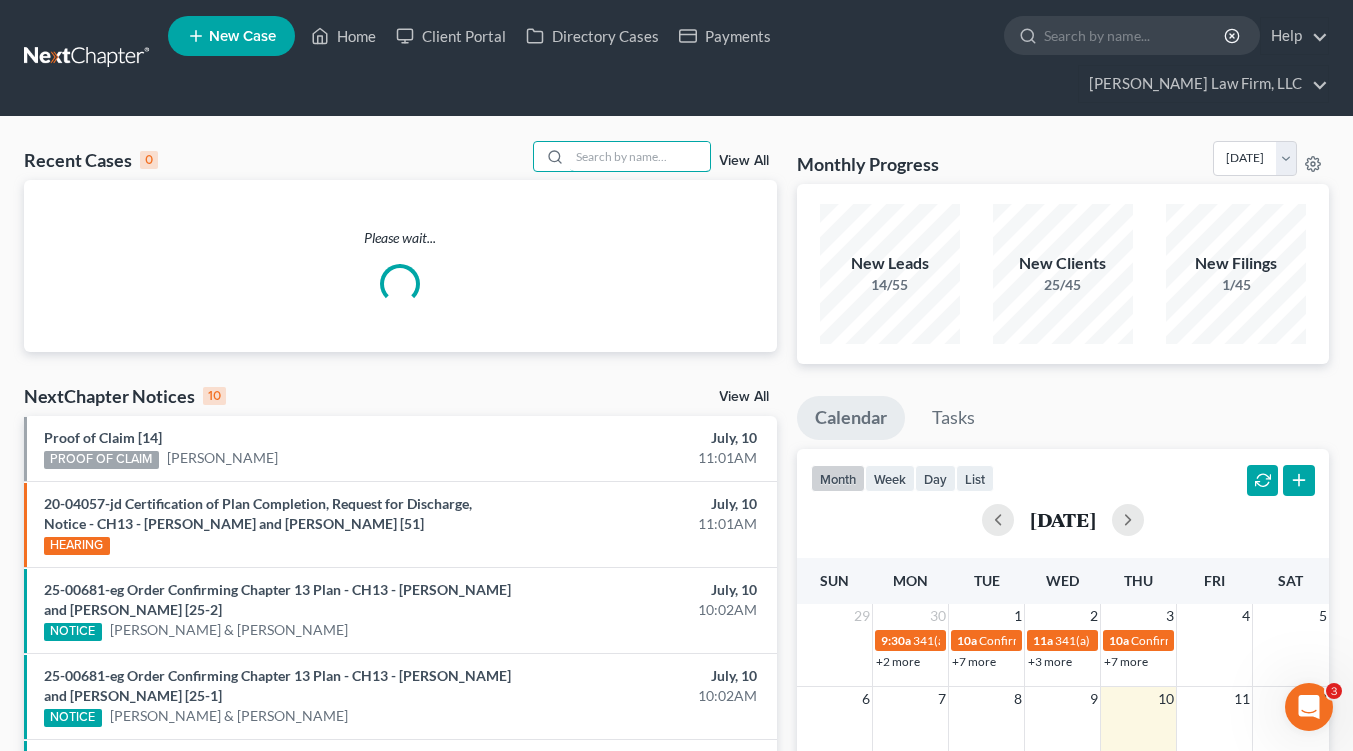 click at bounding box center (640, 156) 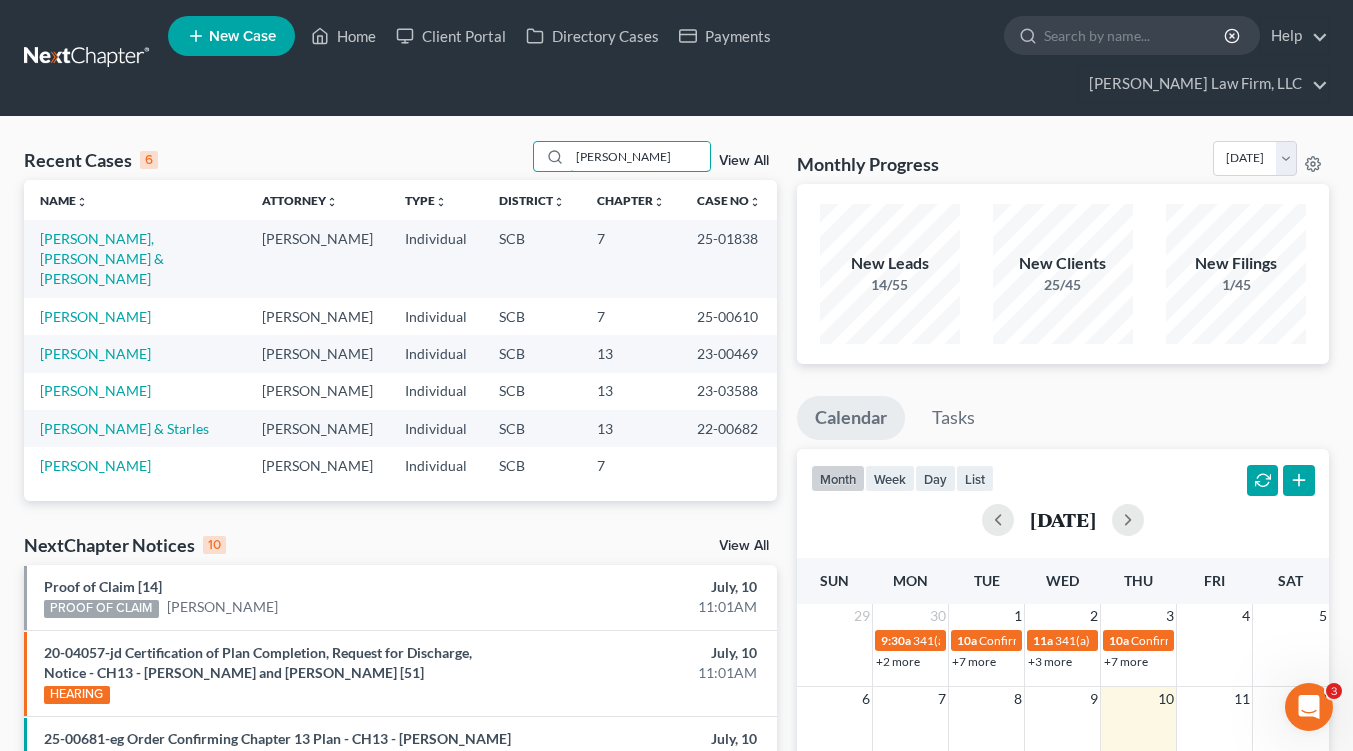 type on "[PERSON_NAME]" 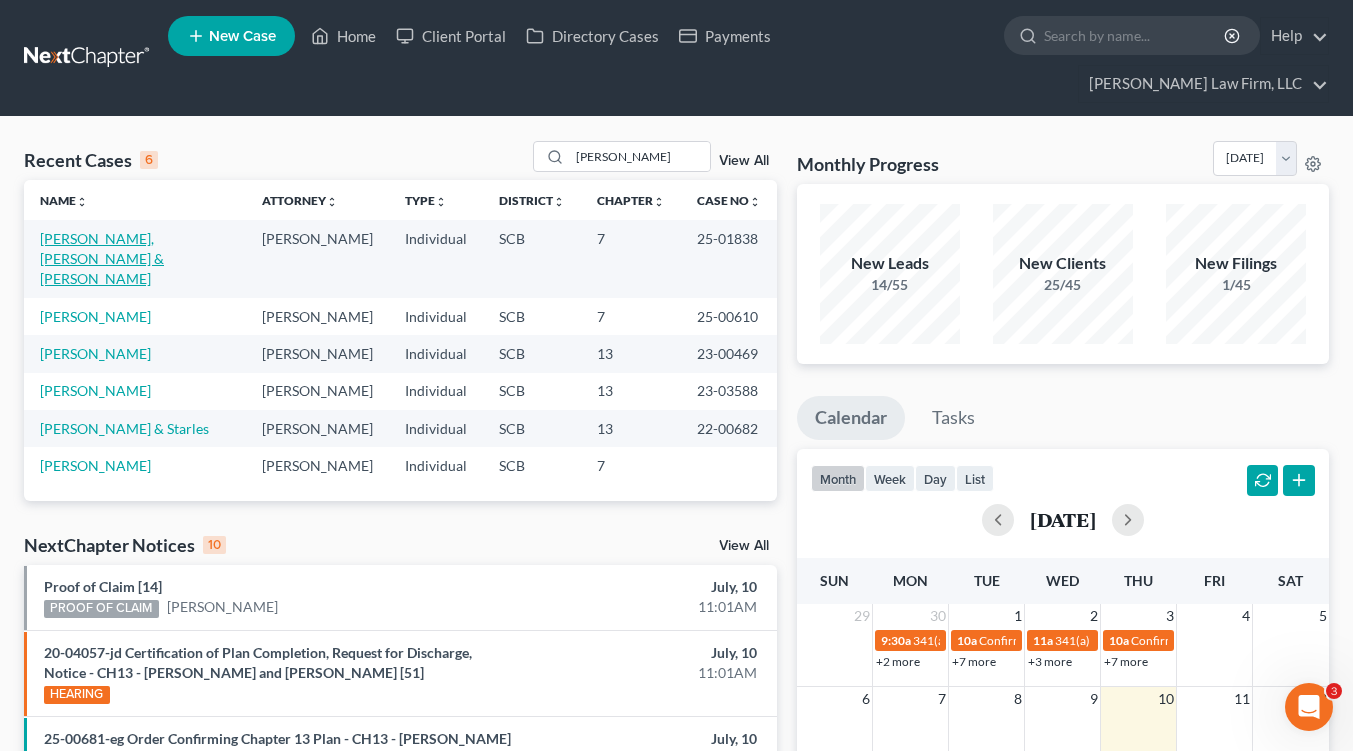 click on "[PERSON_NAME], [PERSON_NAME] & [PERSON_NAME]" at bounding box center [102, 258] 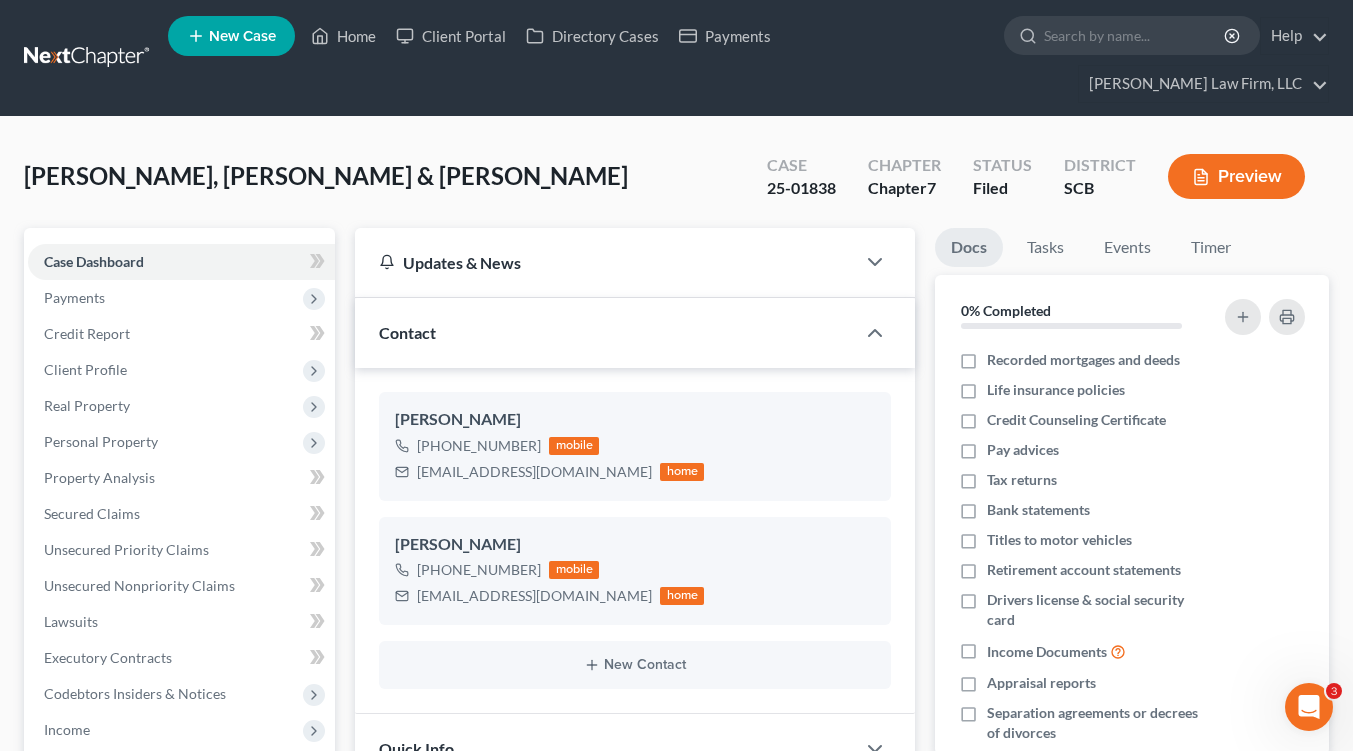 scroll, scrollTop: 22, scrollLeft: 0, axis: vertical 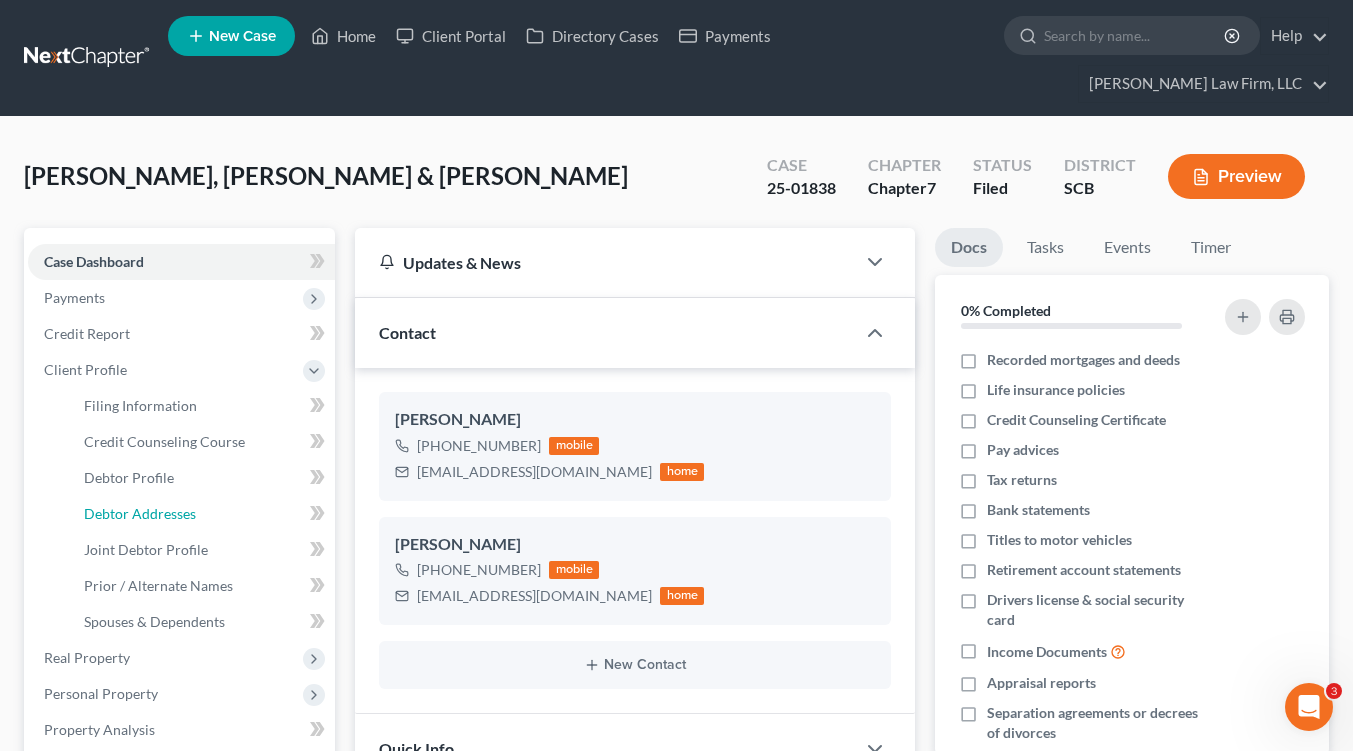 click on "Debtor Addresses" at bounding box center [201, 514] 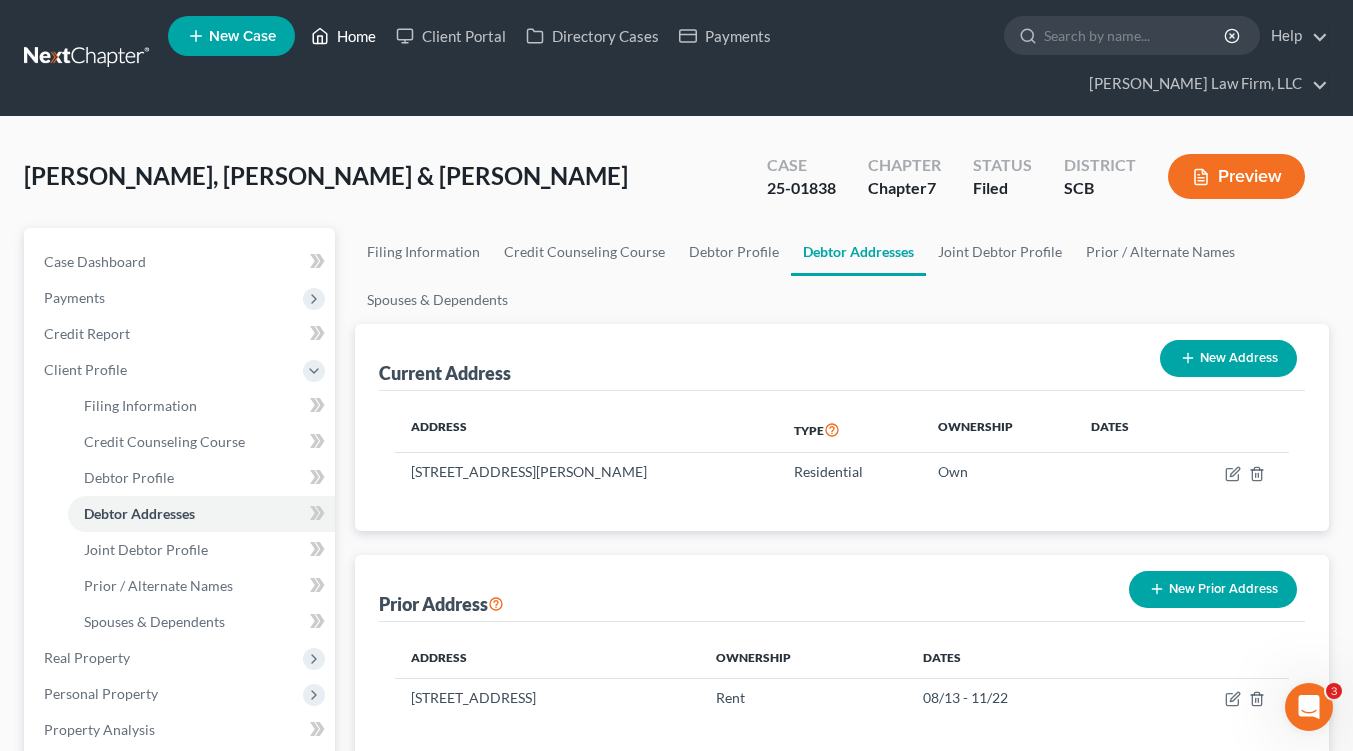 click on "Home" at bounding box center (343, 36) 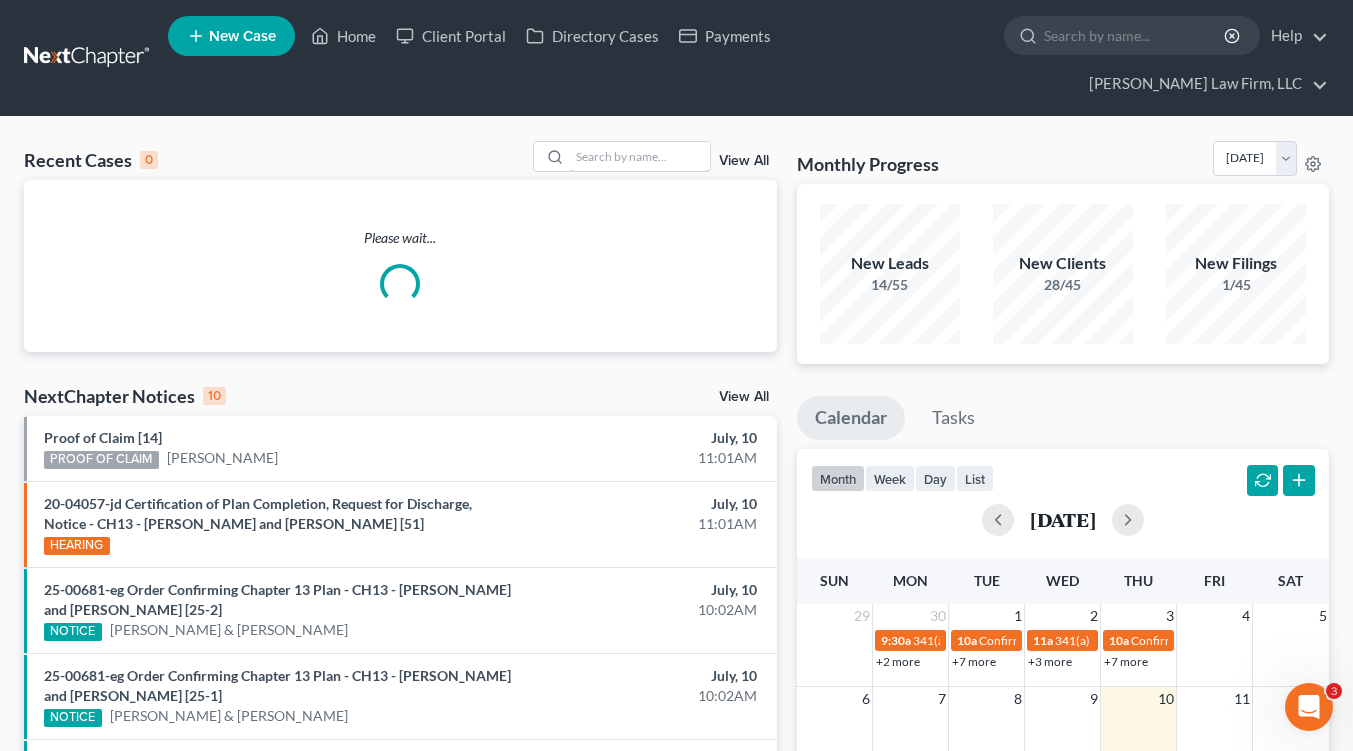 click at bounding box center (640, 156) 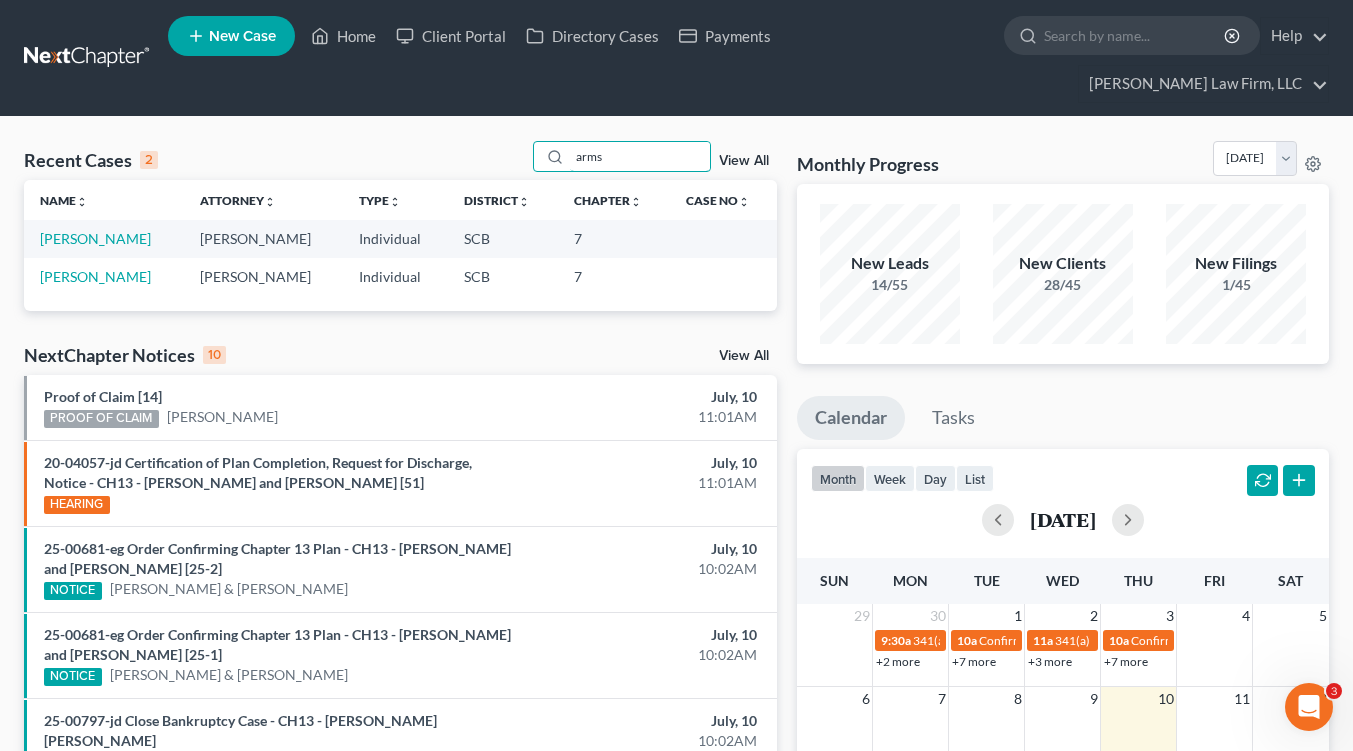type on "arms" 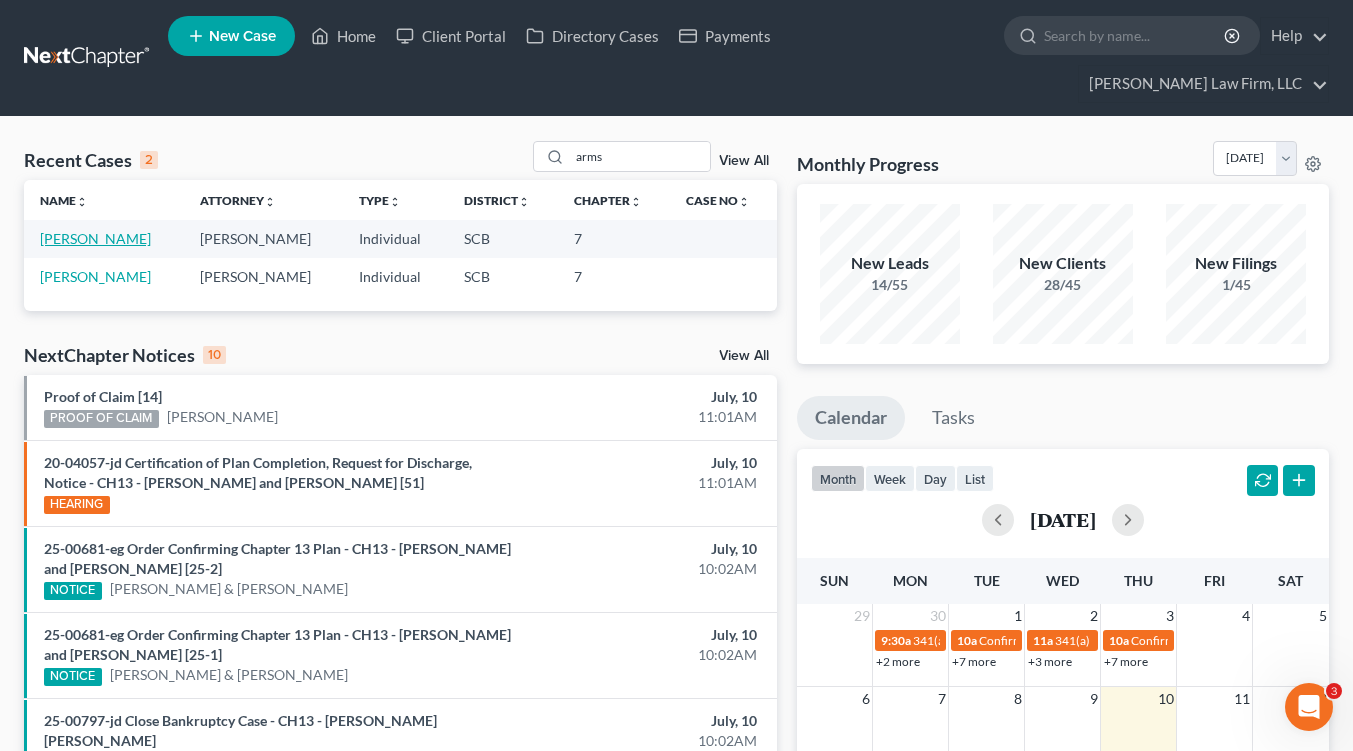 click on "[PERSON_NAME]" at bounding box center [95, 238] 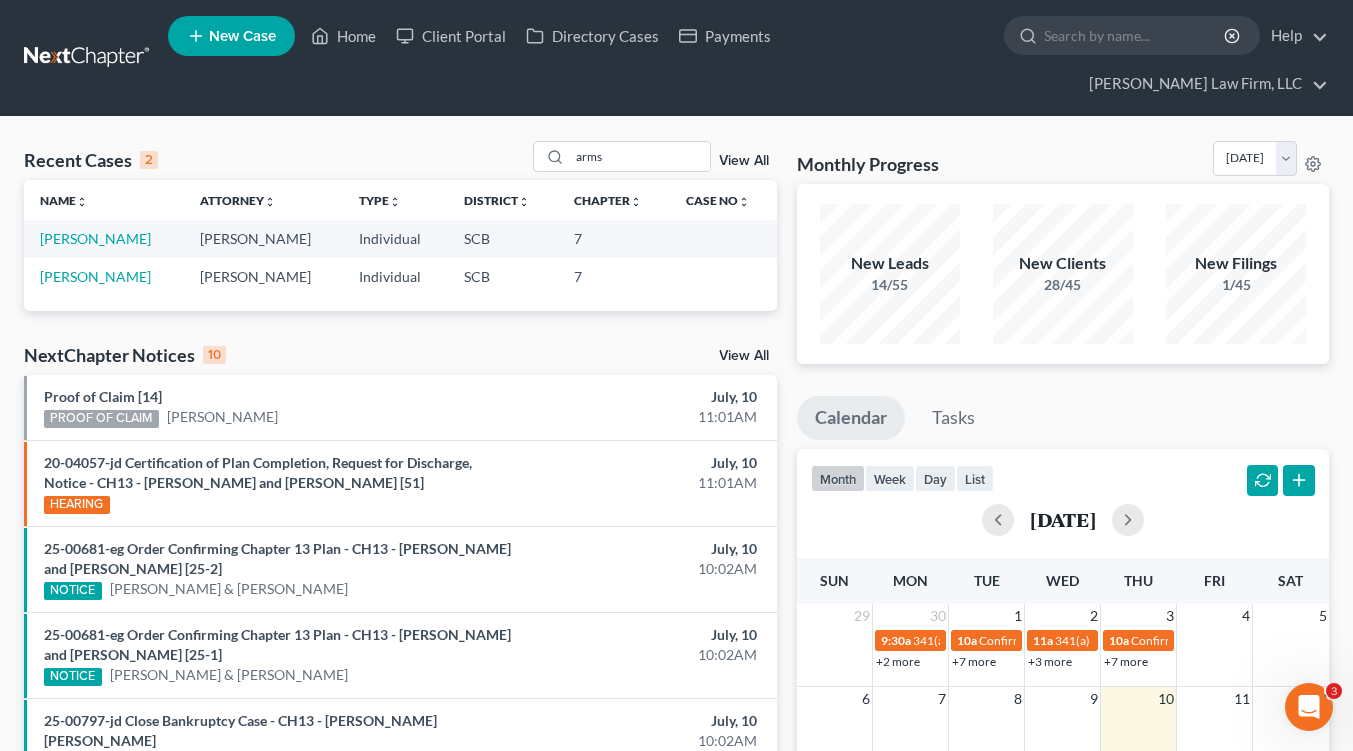 select on "3" 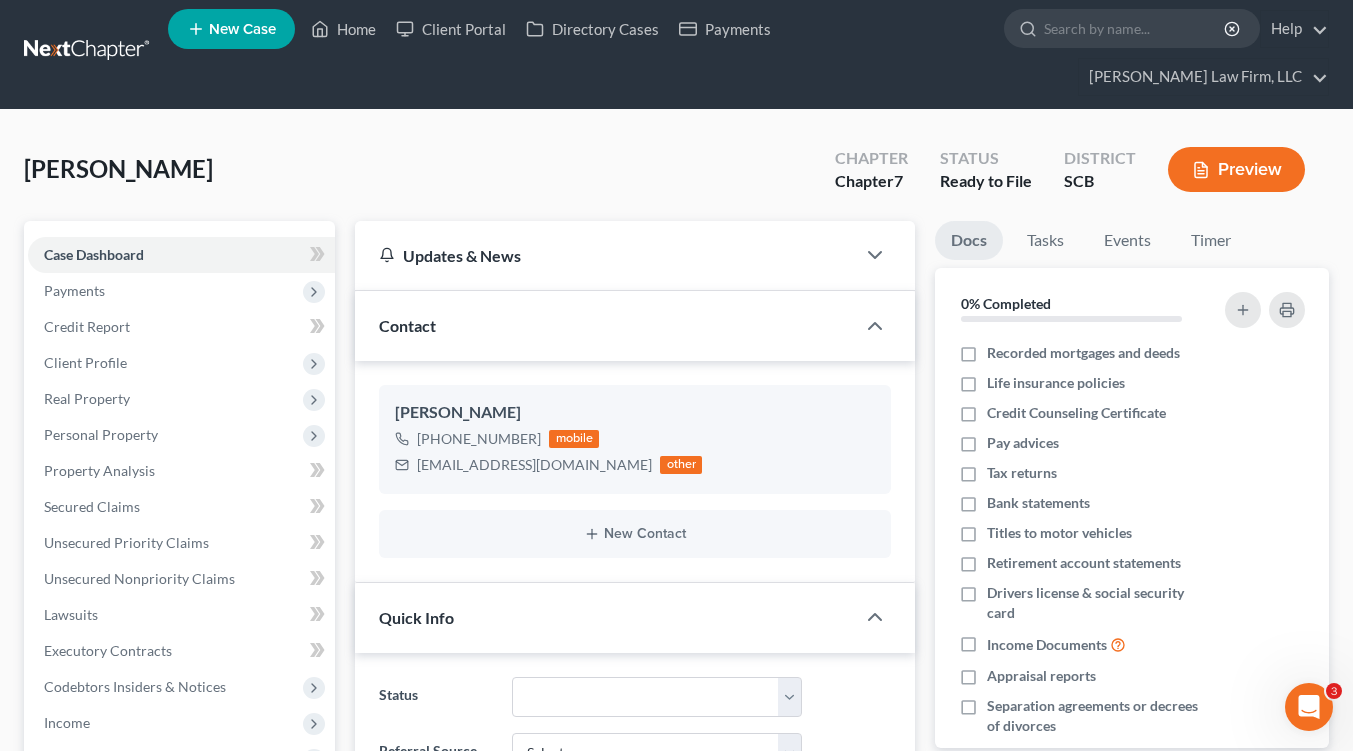 scroll, scrollTop: 600, scrollLeft: 0, axis: vertical 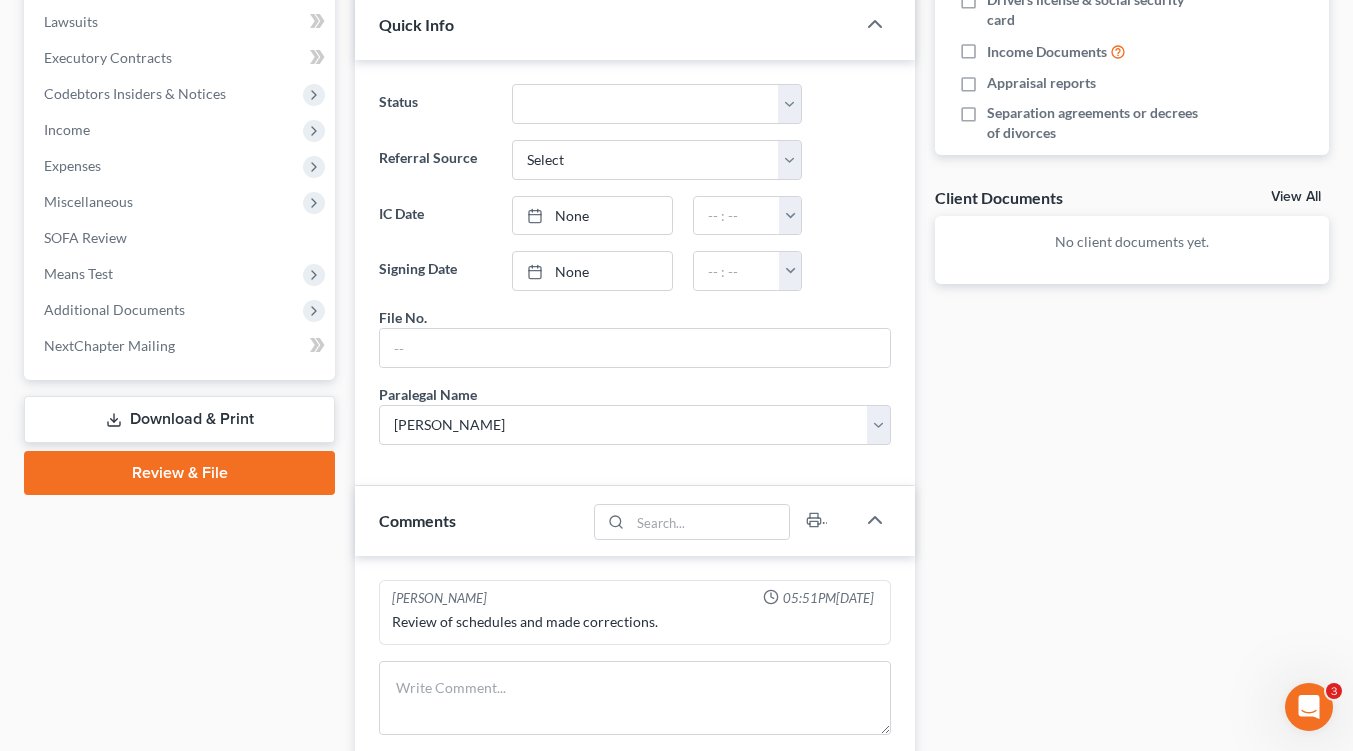 click on "Additional Documents" at bounding box center [114, 309] 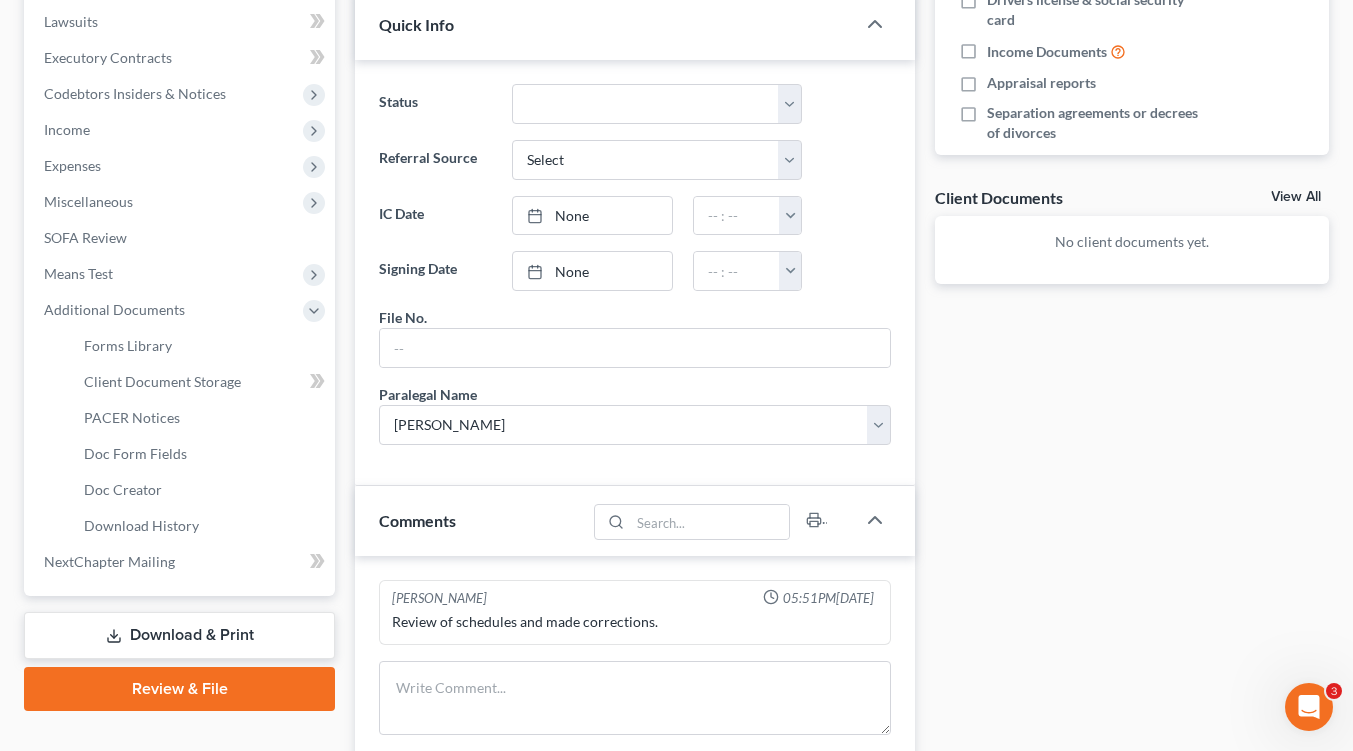 scroll, scrollTop: 900, scrollLeft: 0, axis: vertical 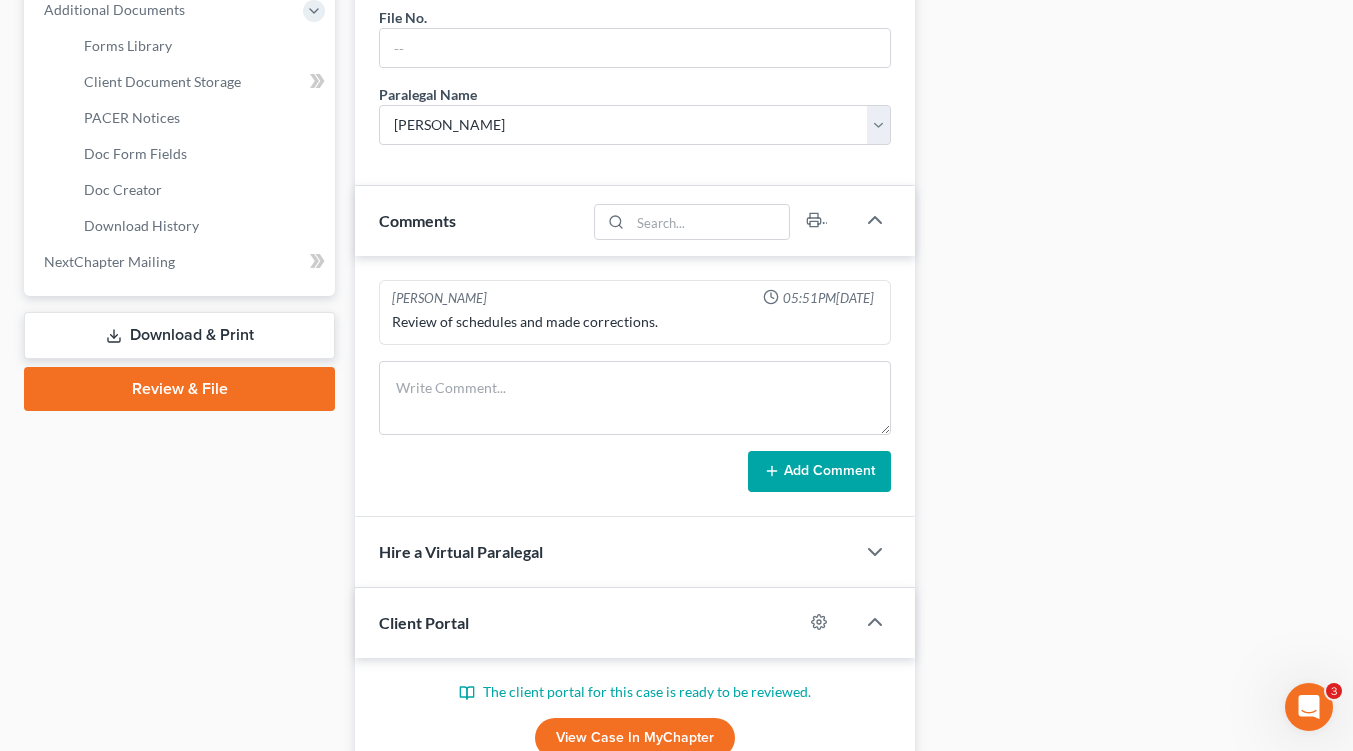click on "Download & Print" at bounding box center (179, 335) 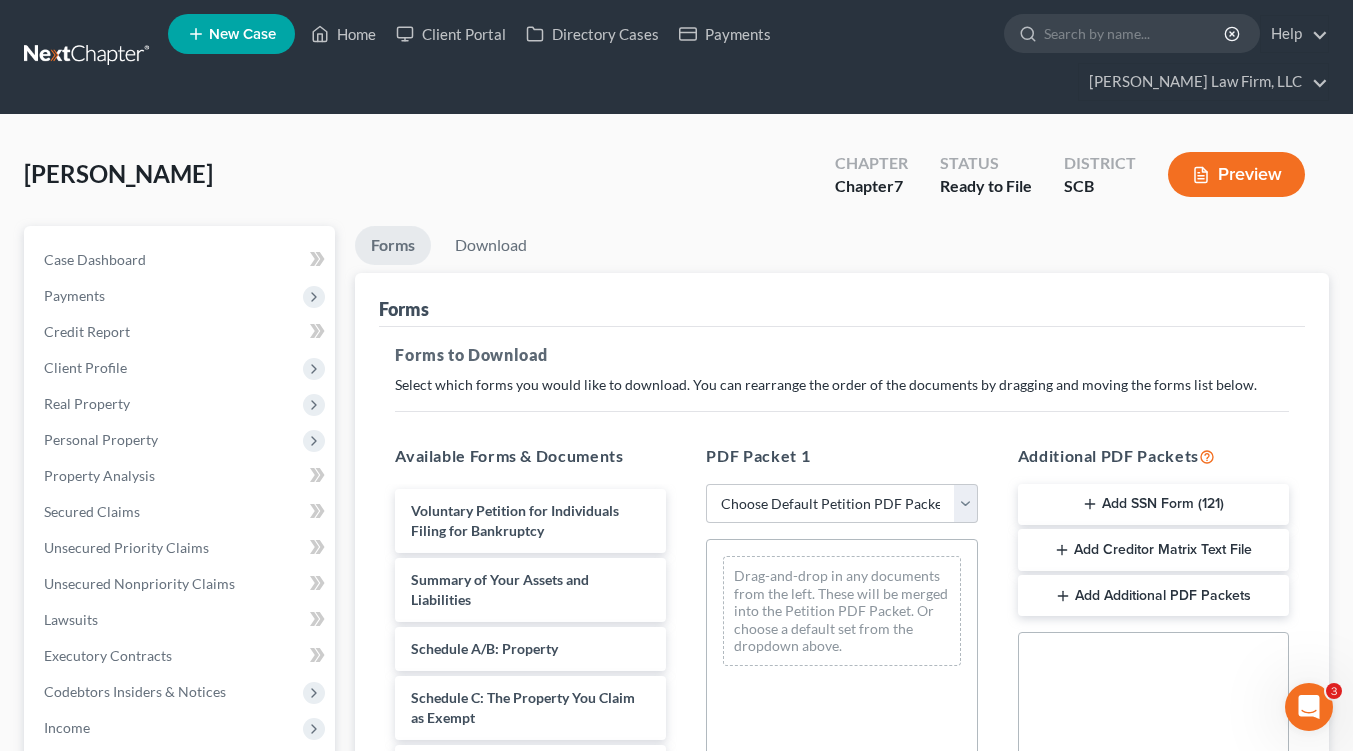 scroll, scrollTop: 0, scrollLeft: 0, axis: both 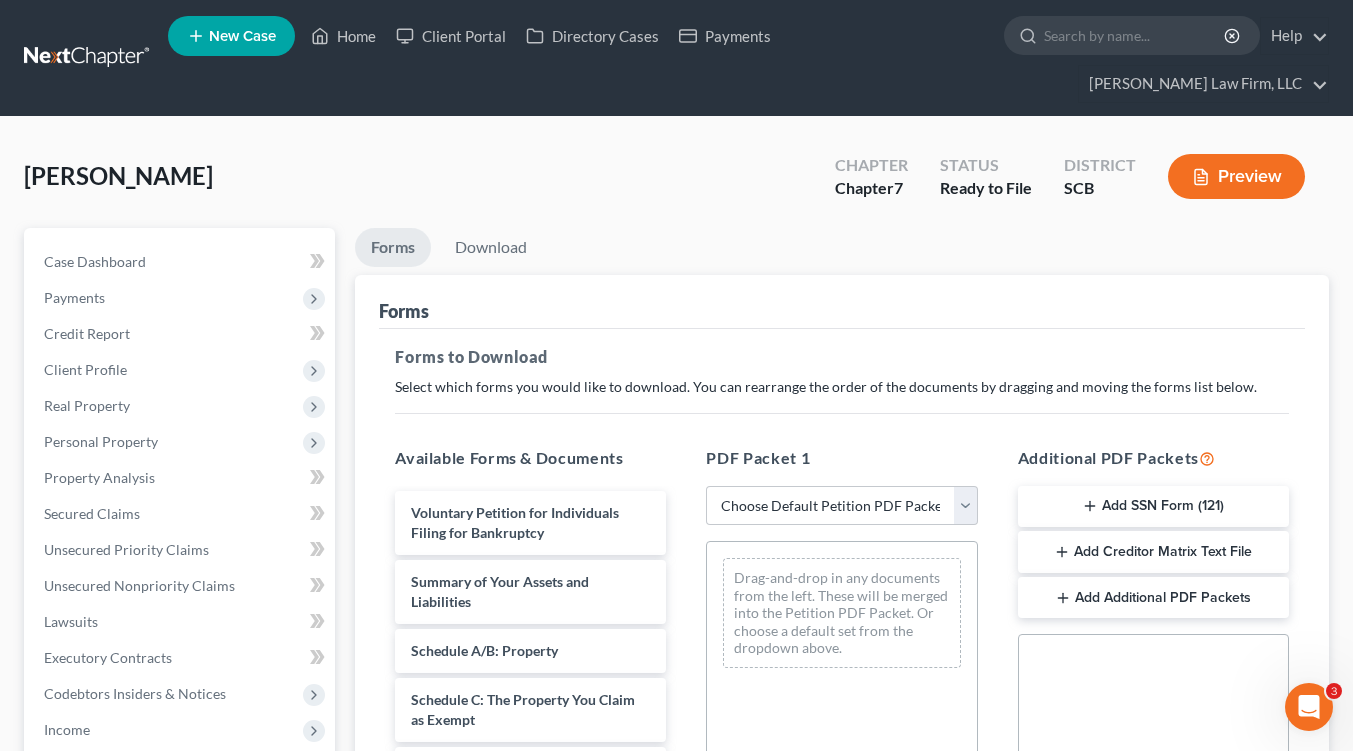 click on "Add SSN Form (121)" at bounding box center [1153, 507] 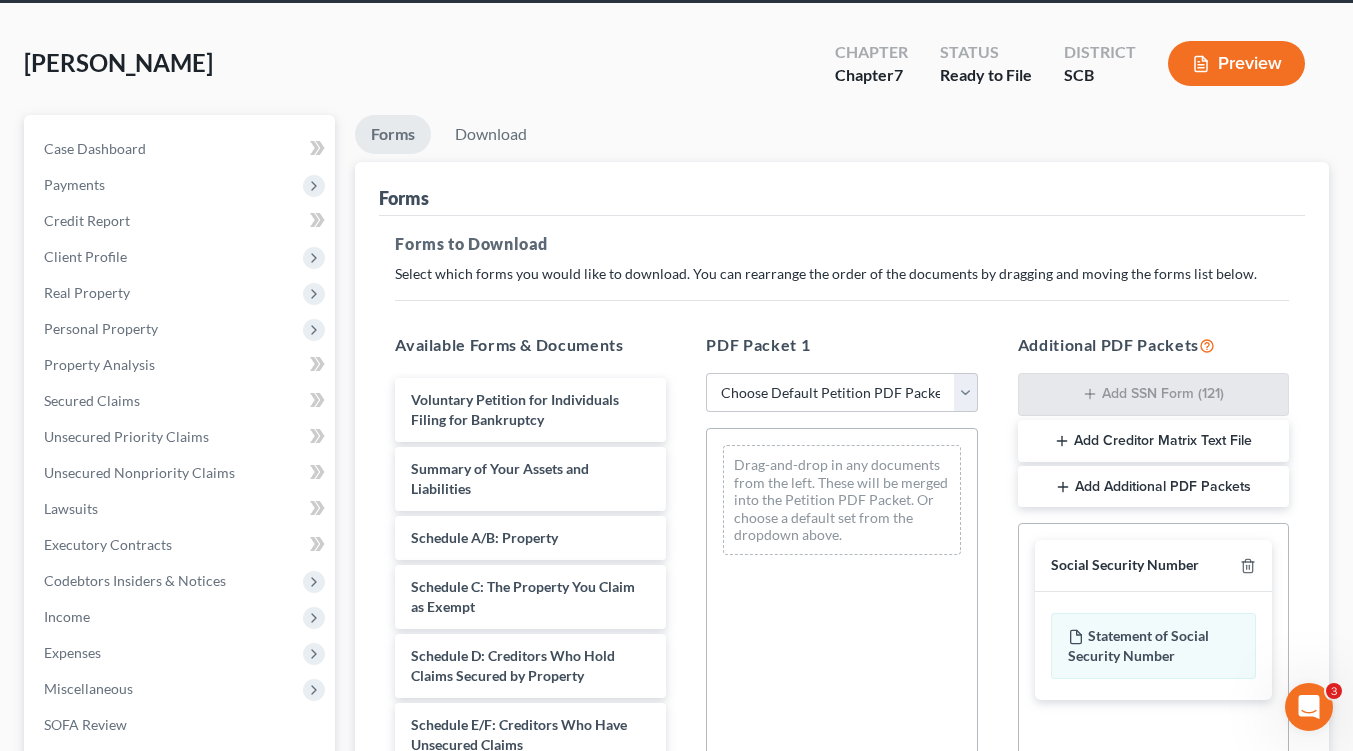 scroll, scrollTop: 300, scrollLeft: 0, axis: vertical 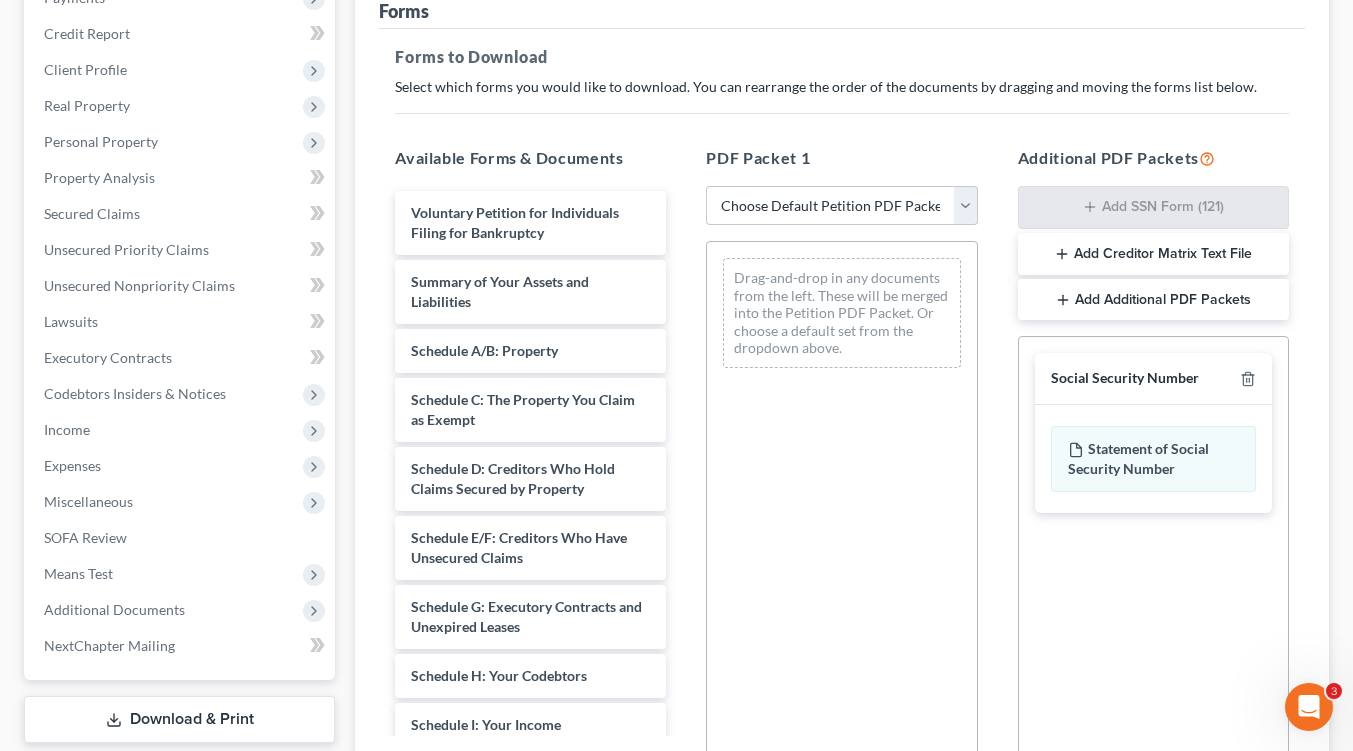 click on "Additional Documents" at bounding box center [181, 610] 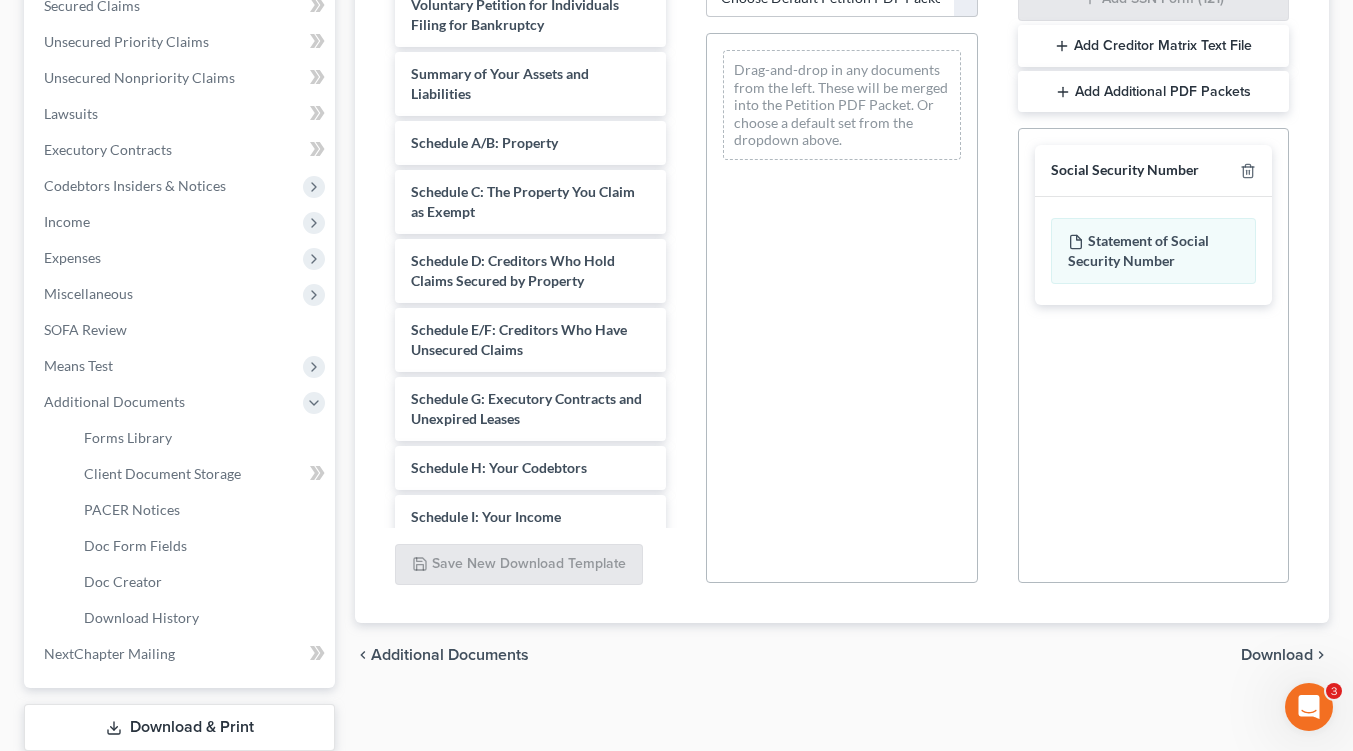 scroll, scrollTop: 598, scrollLeft: 0, axis: vertical 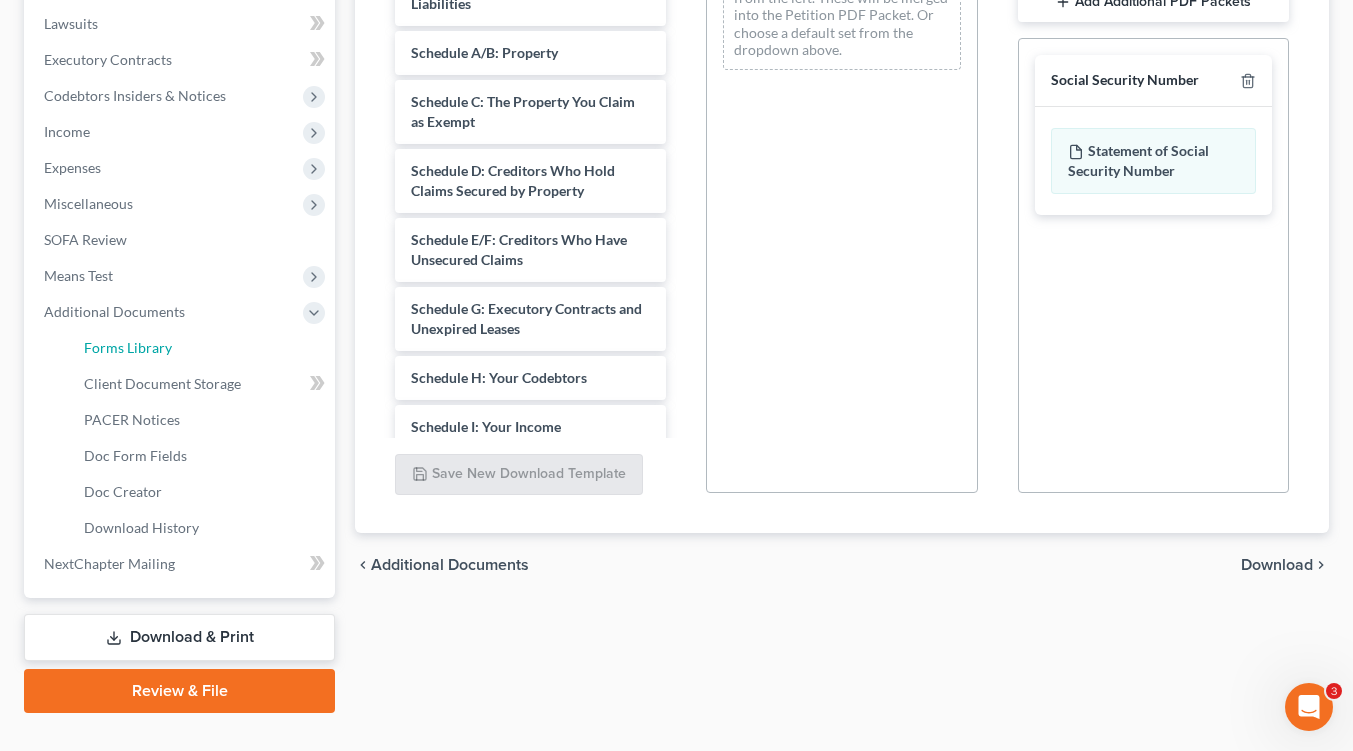 click on "Forms Library" at bounding box center [201, 348] 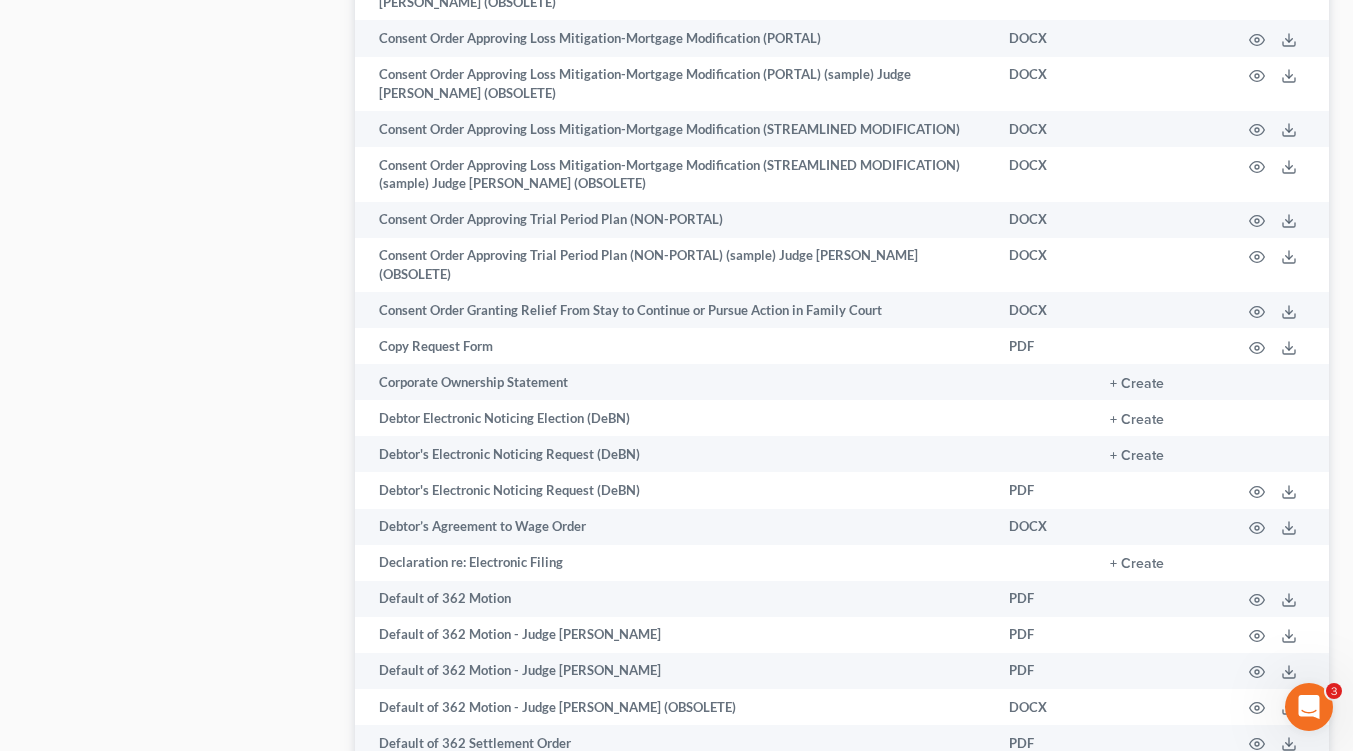 scroll, scrollTop: 2300, scrollLeft: 0, axis: vertical 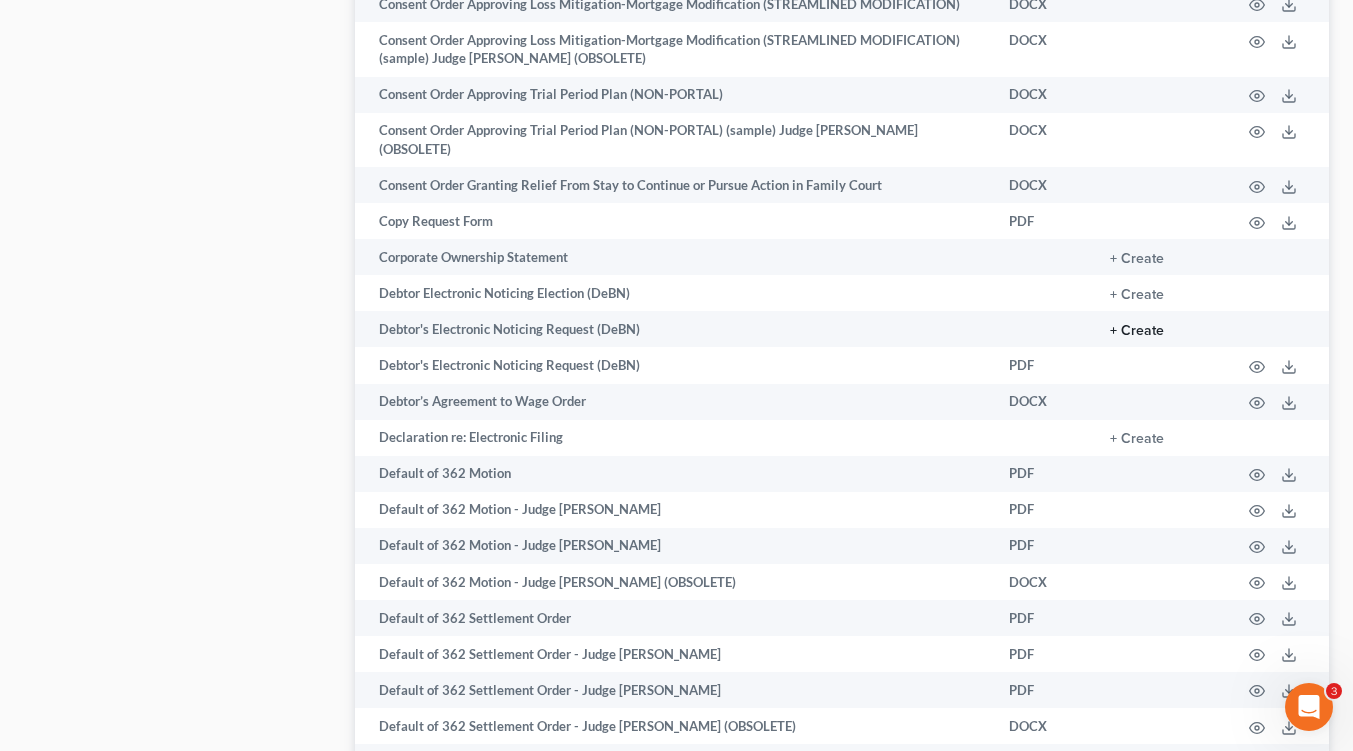 click on "+ Create" at bounding box center [1137, 331] 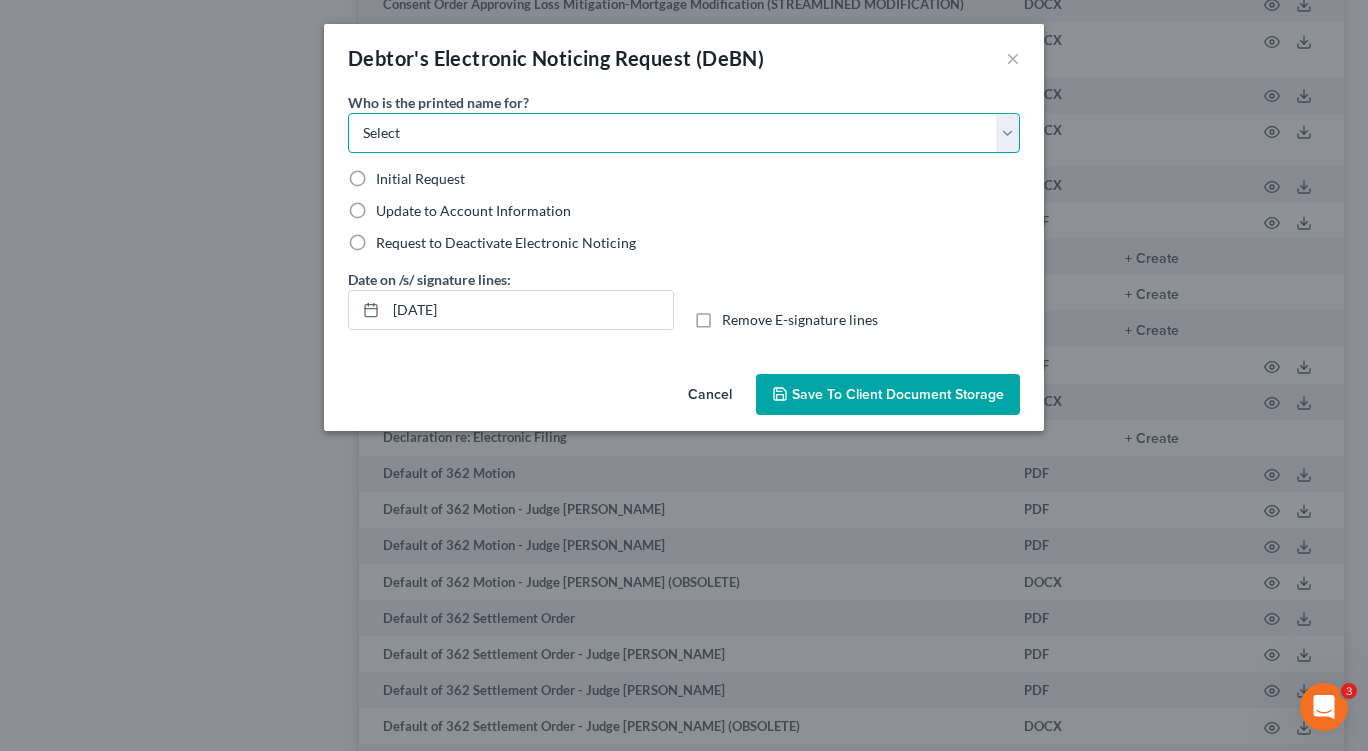 click on "Select Debtor Attorney" at bounding box center (684, 133) 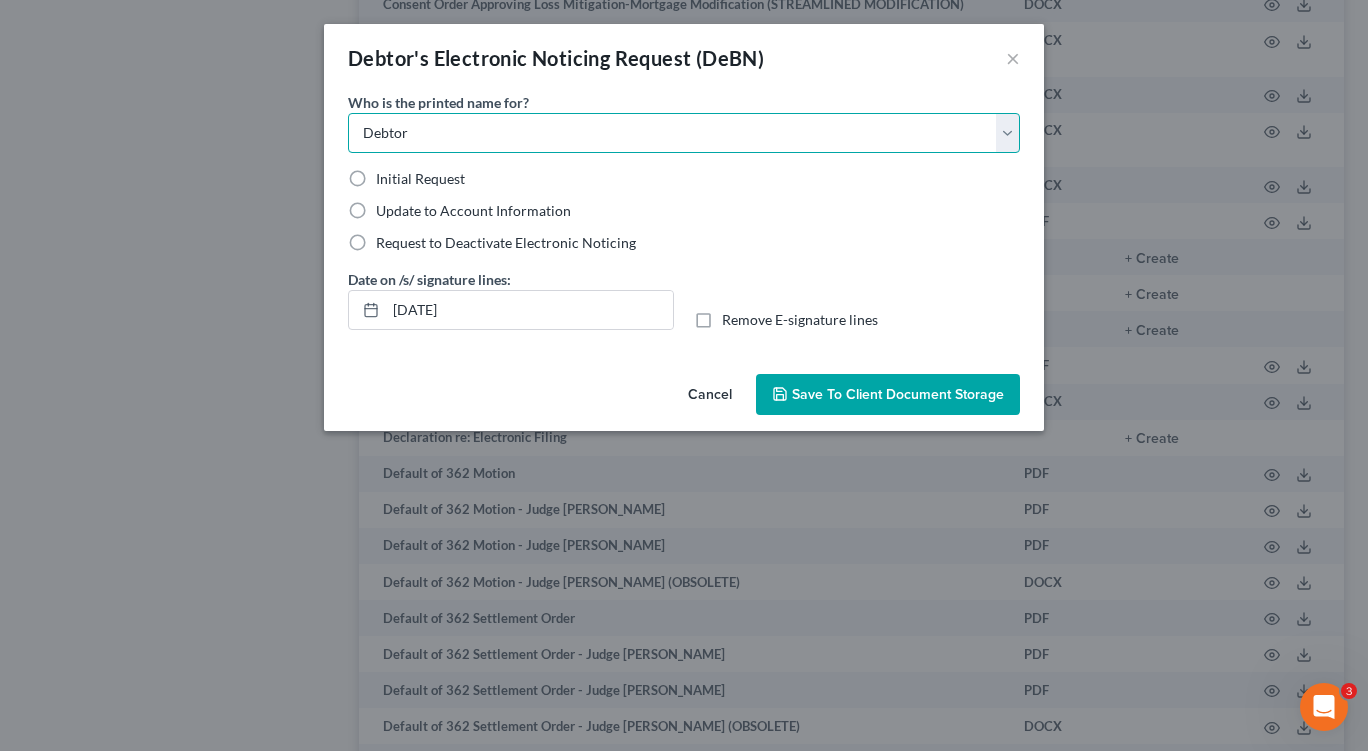 click on "Select Debtor Attorney" at bounding box center (684, 133) 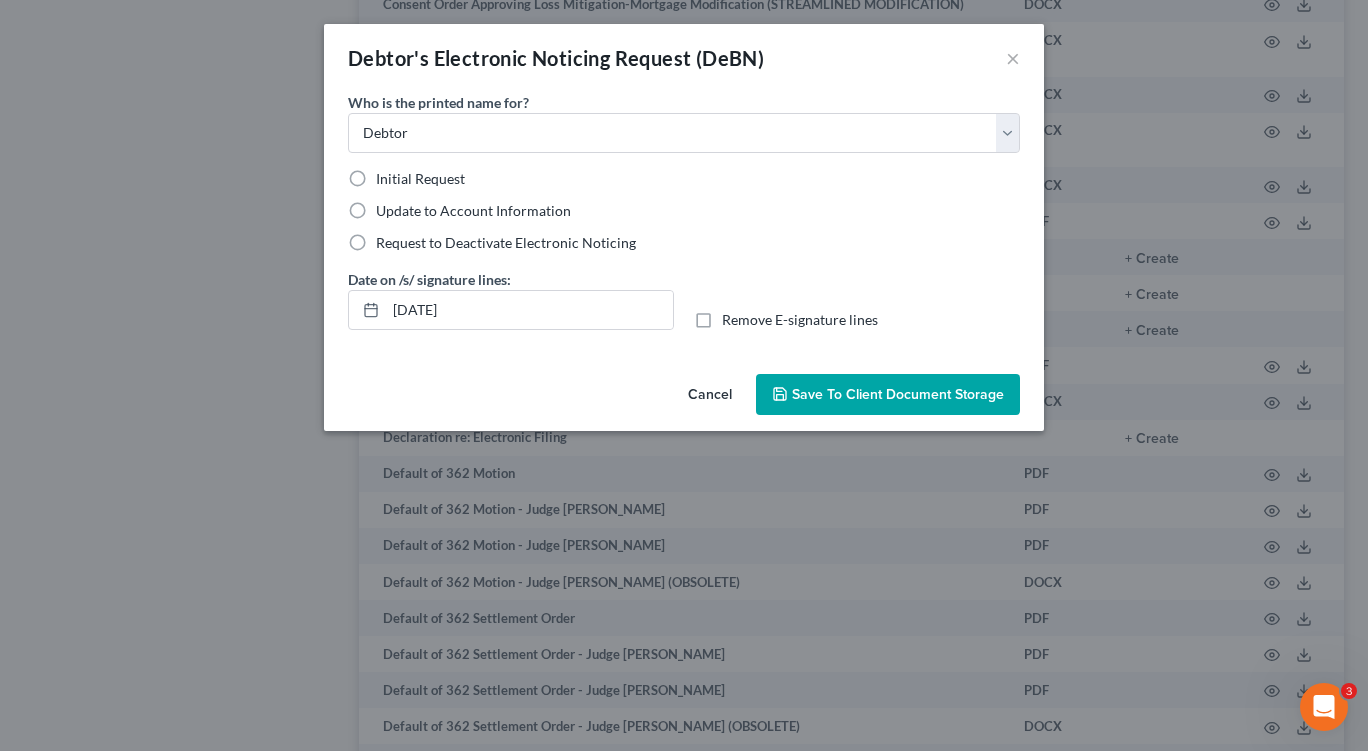 click on "Initial Request" at bounding box center [420, 179] 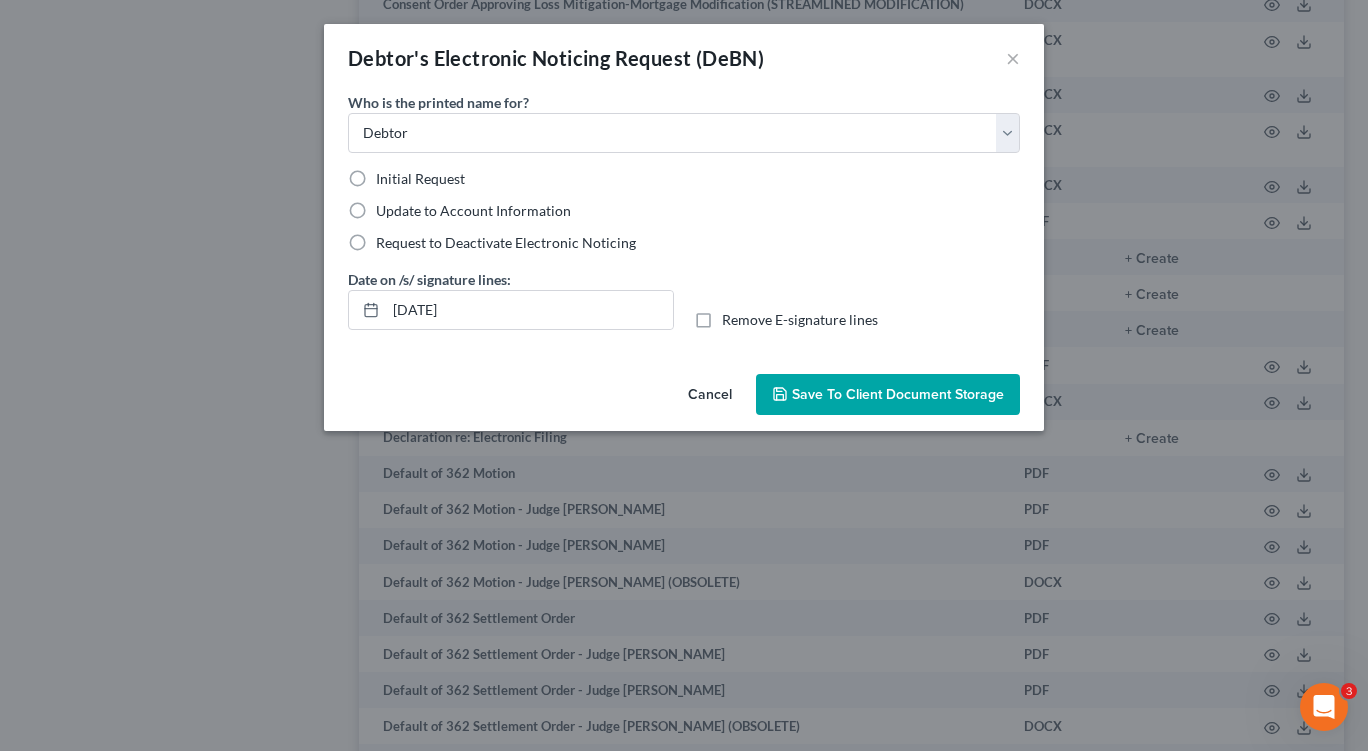 click on "Initial Request" at bounding box center [390, 175] 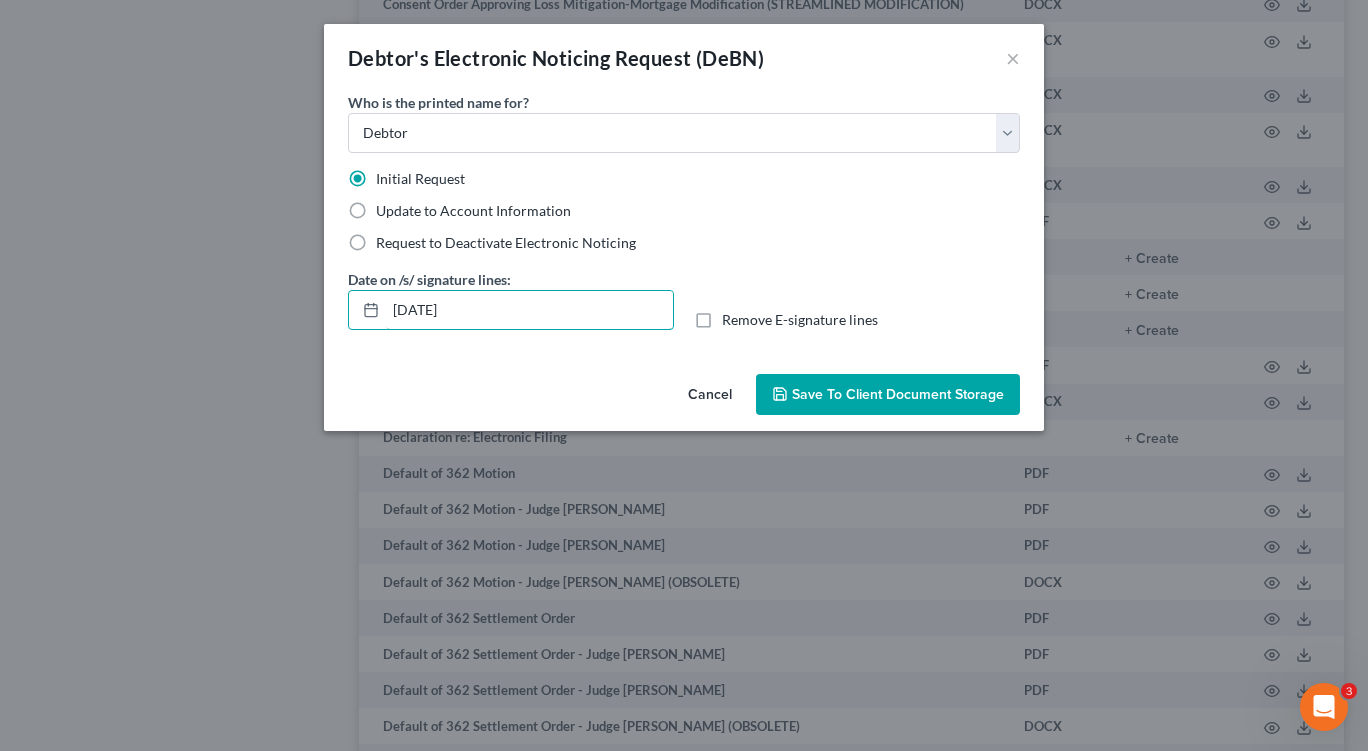 drag, startPoint x: 487, startPoint y: 312, endPoint x: 345, endPoint y: 275, distance: 146.74127 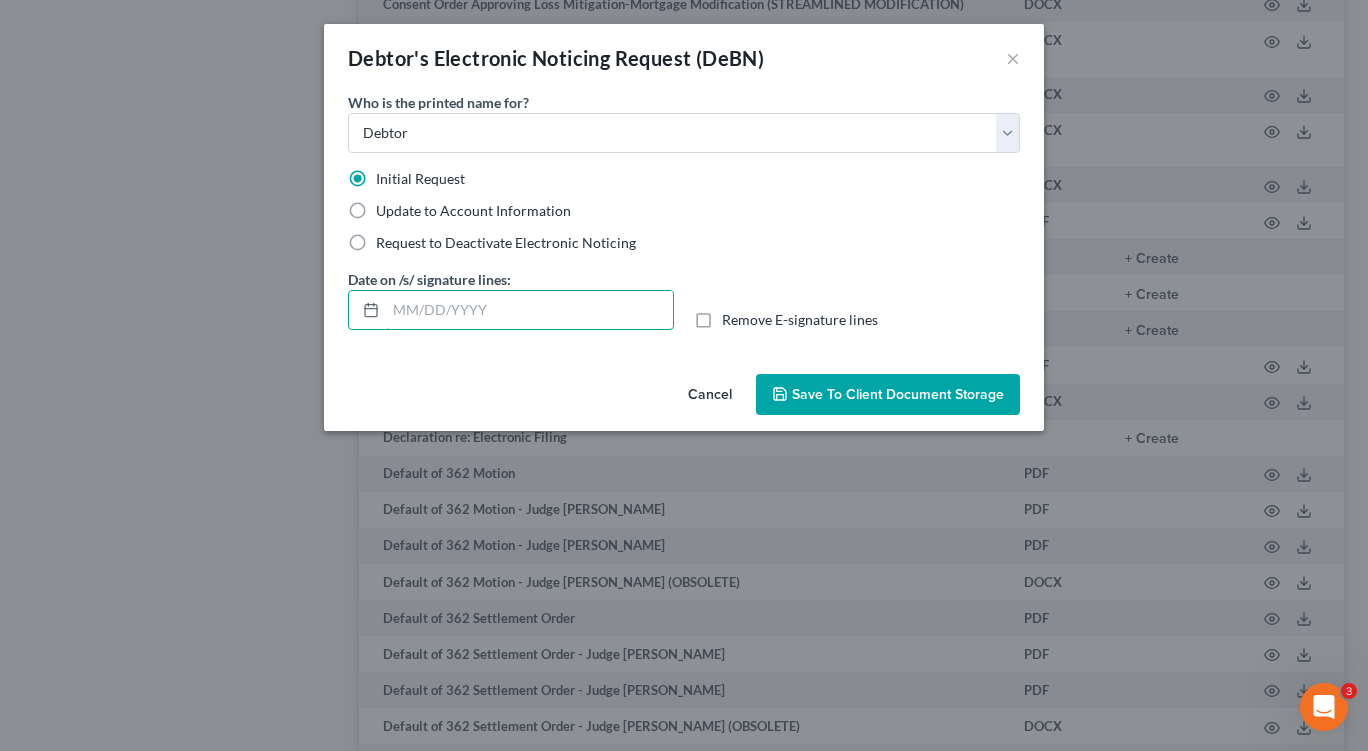 type 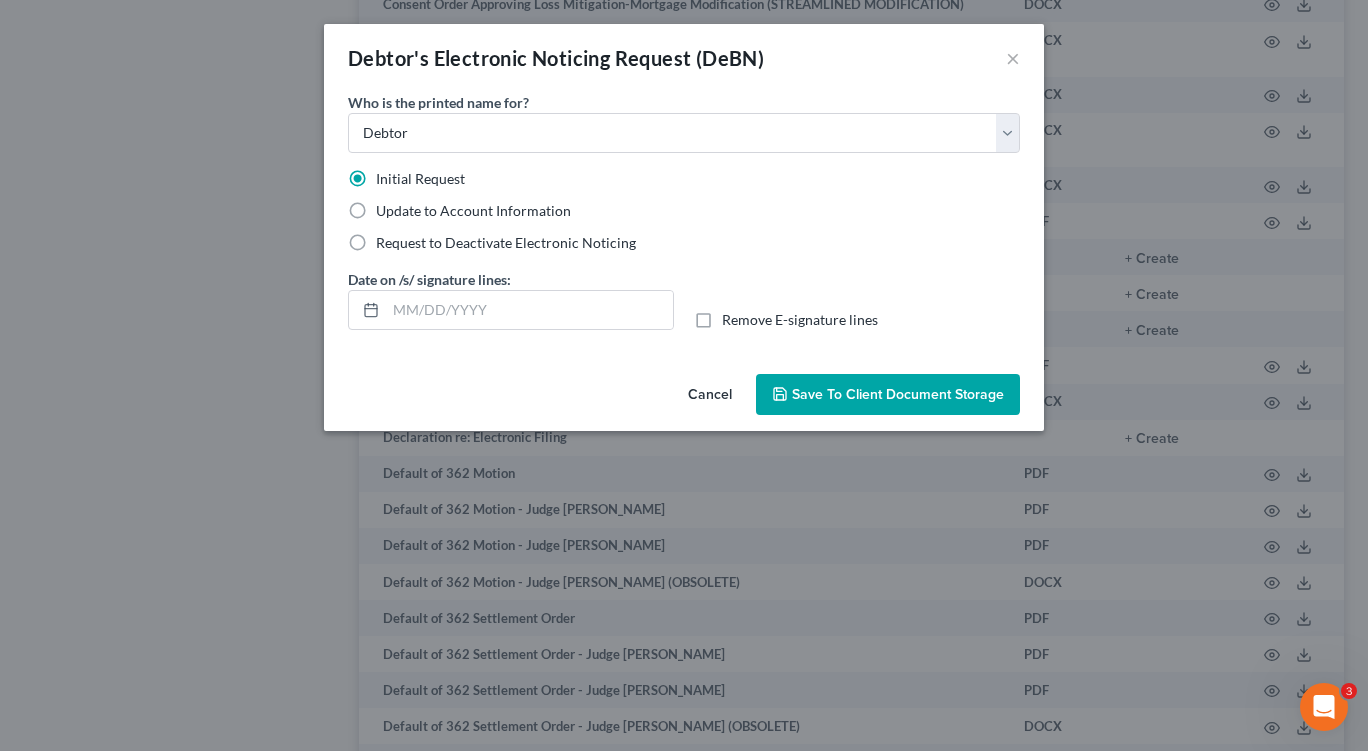 drag, startPoint x: 706, startPoint y: 321, endPoint x: 768, endPoint y: 364, distance: 75.45197 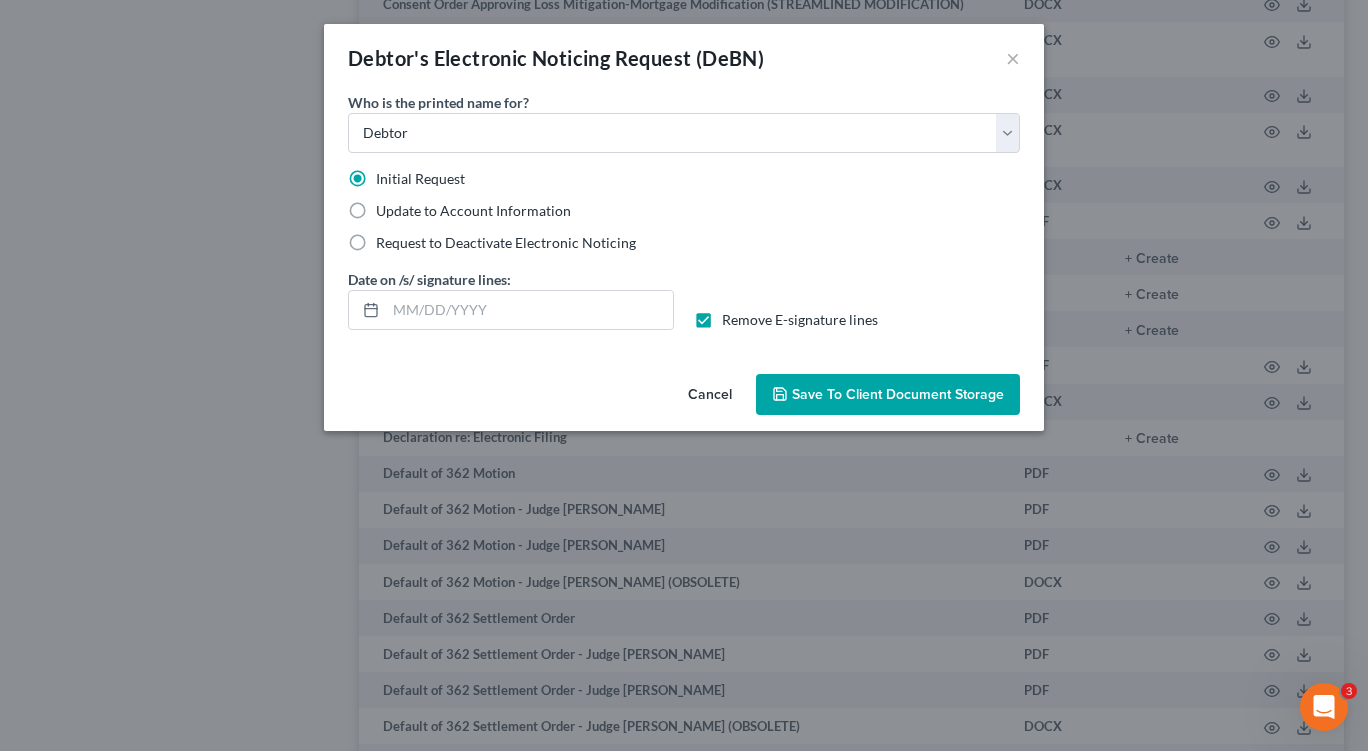 click on "Save to Client Document Storage" at bounding box center (898, 394) 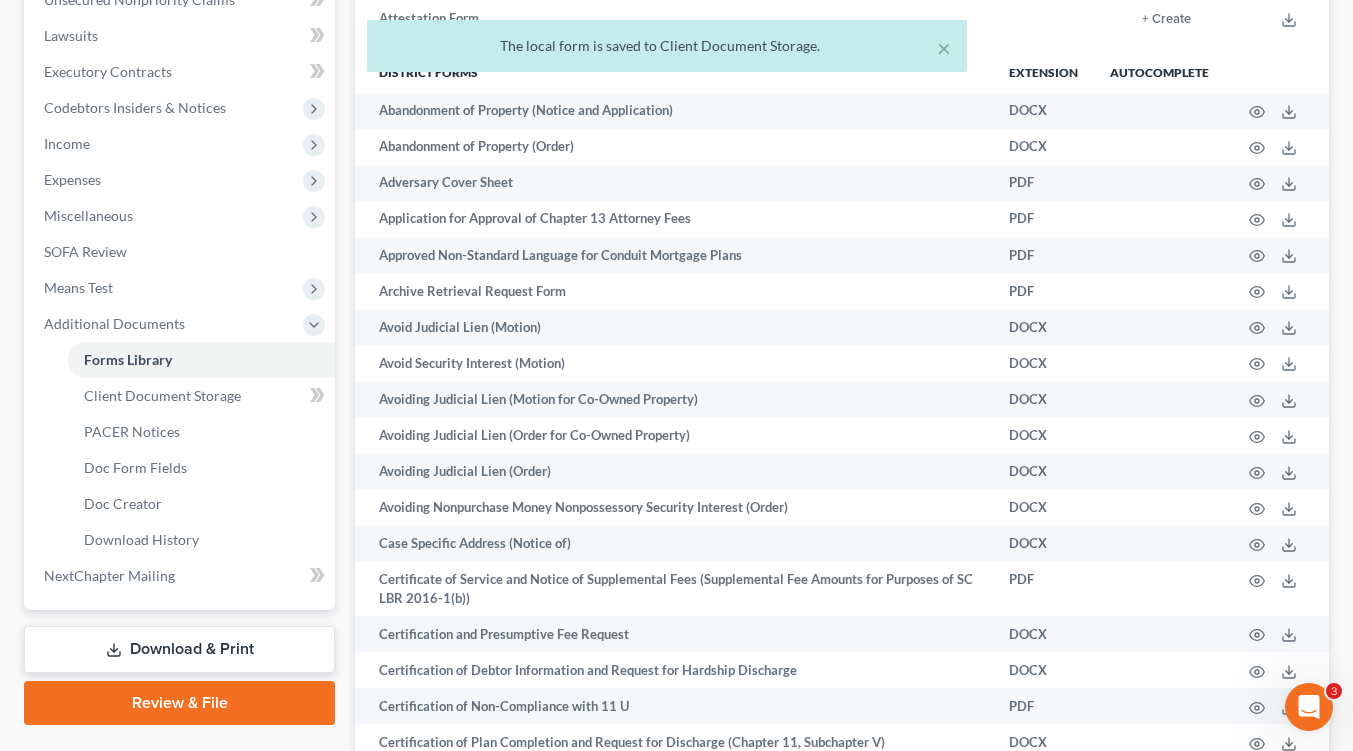 scroll, scrollTop: 600, scrollLeft: 0, axis: vertical 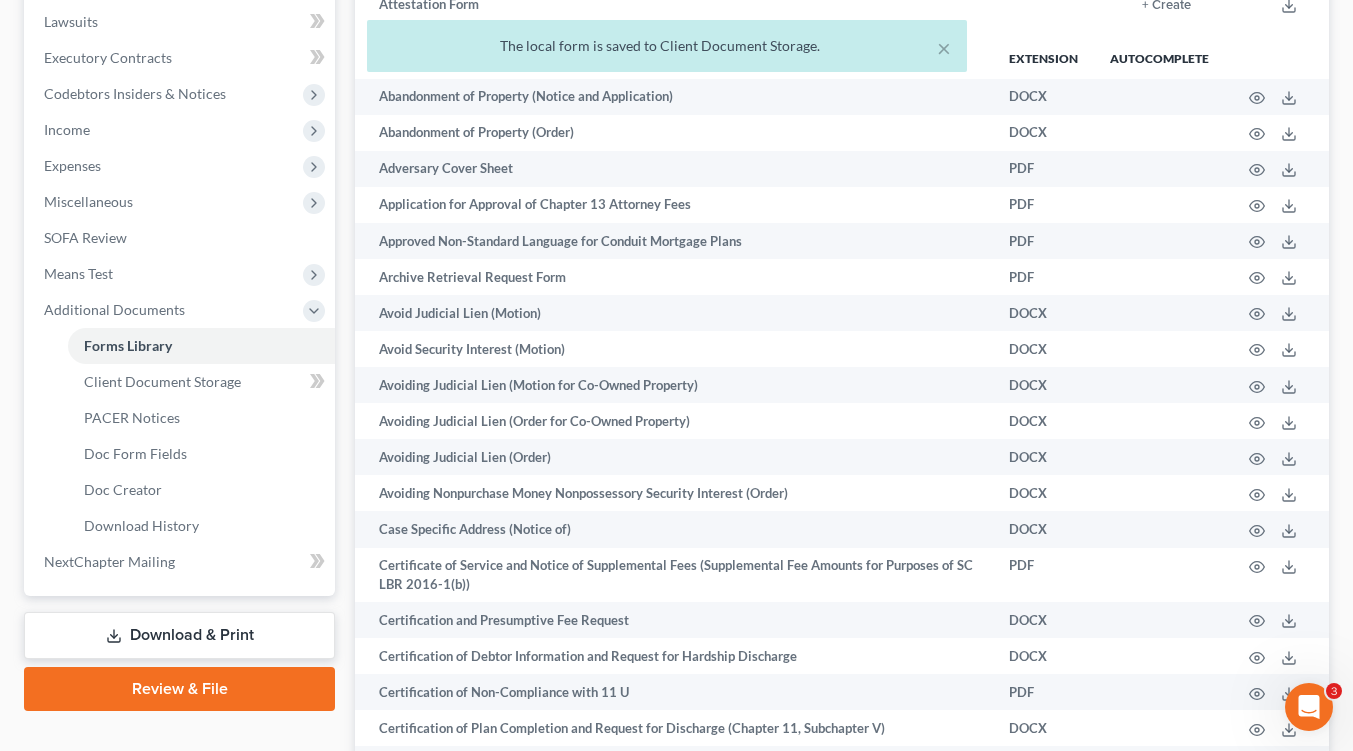 click on "Download & Print" at bounding box center [179, 635] 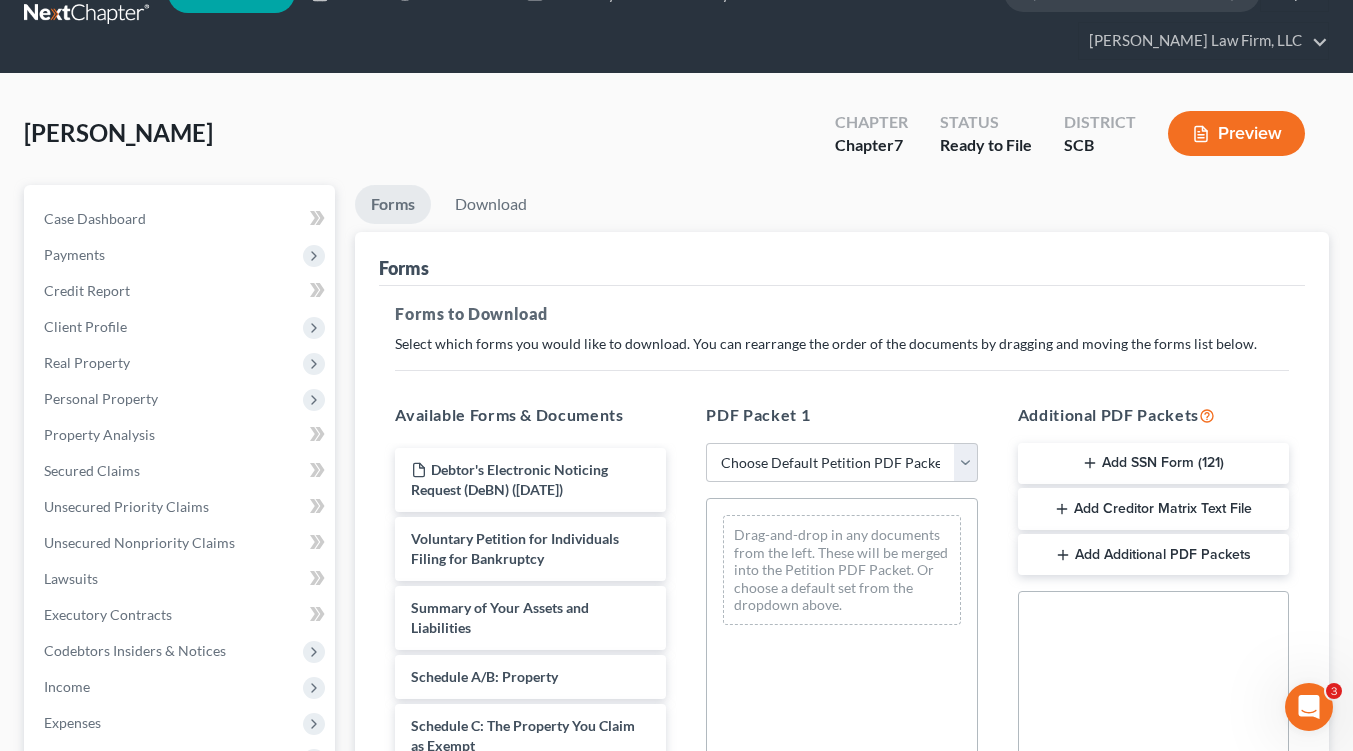 scroll, scrollTop: 0, scrollLeft: 0, axis: both 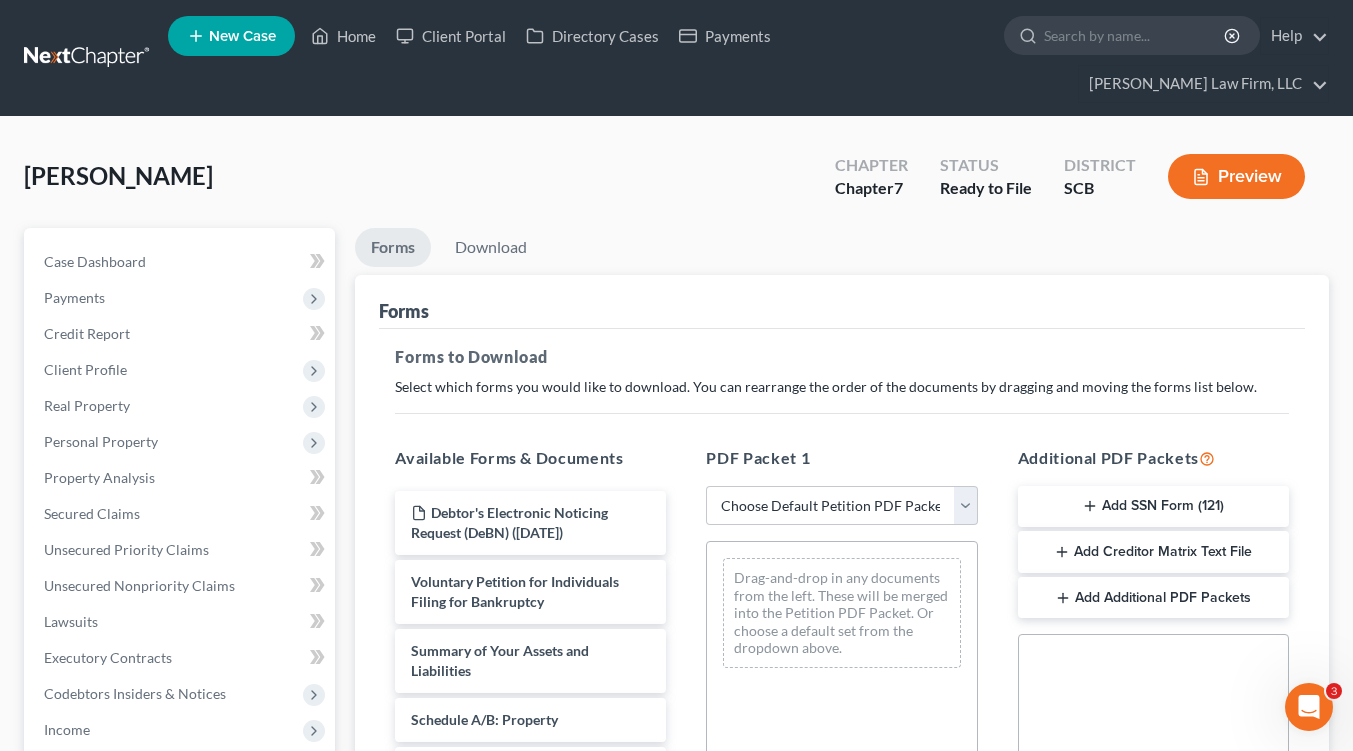 drag, startPoint x: 1140, startPoint y: 465, endPoint x: 1026, endPoint y: 467, distance: 114.01754 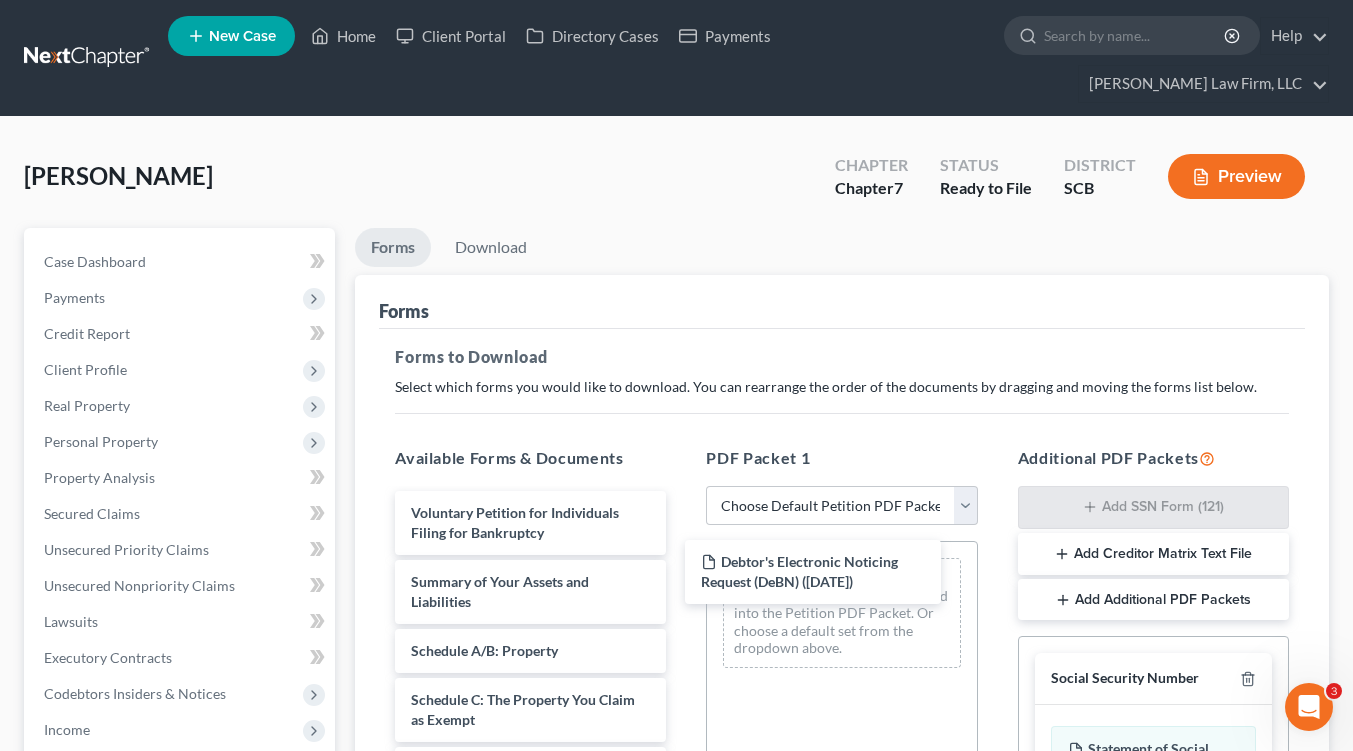 drag, startPoint x: 521, startPoint y: 490, endPoint x: 805, endPoint y: 572, distance: 295.60107 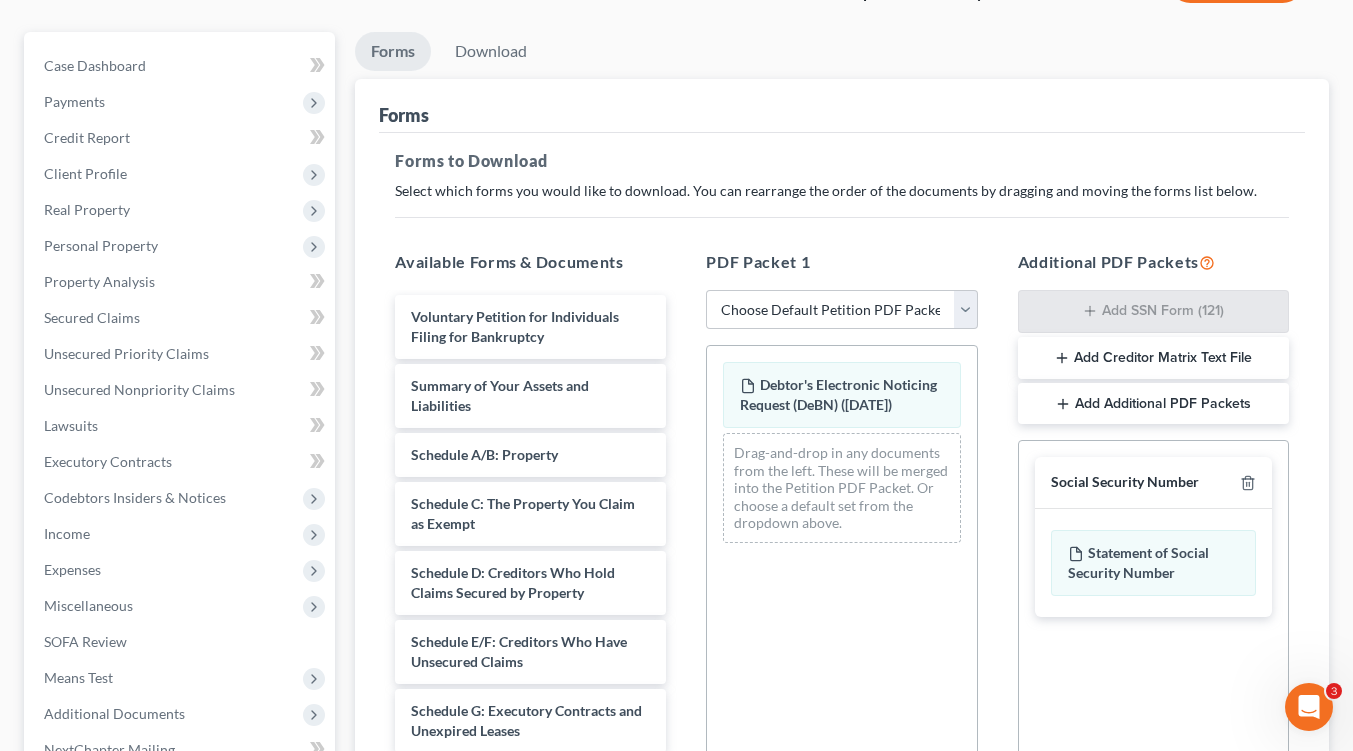 scroll, scrollTop: 483, scrollLeft: 0, axis: vertical 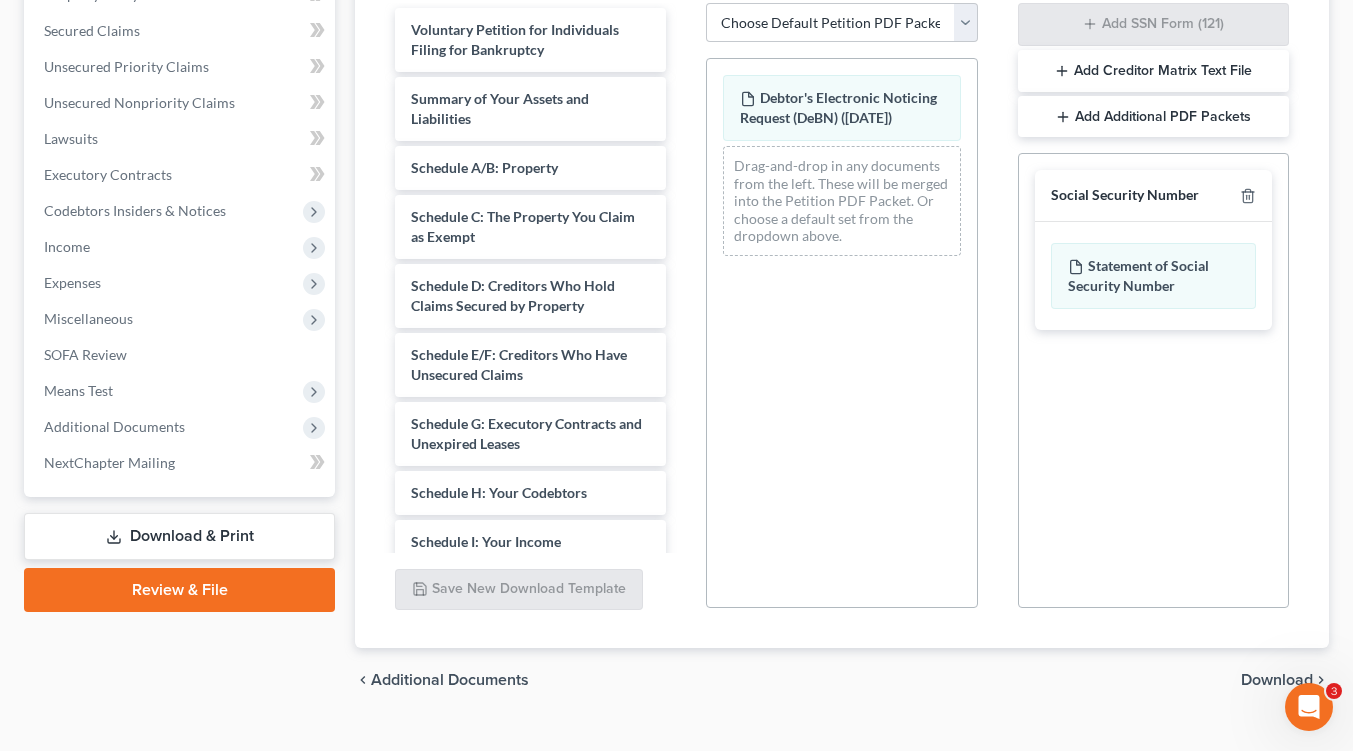 click on "Download" at bounding box center [1277, 680] 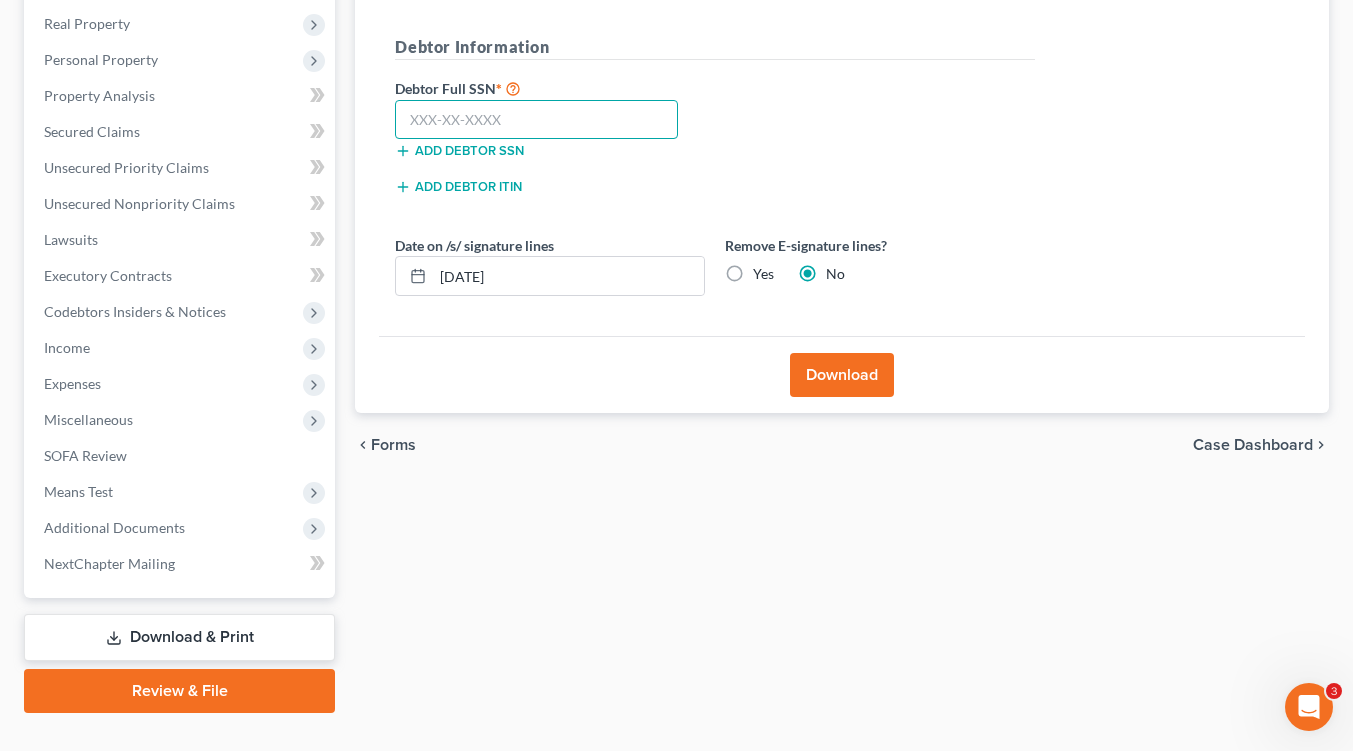 drag, startPoint x: 468, startPoint y: 68, endPoint x: 457, endPoint y: 55, distance: 17.029387 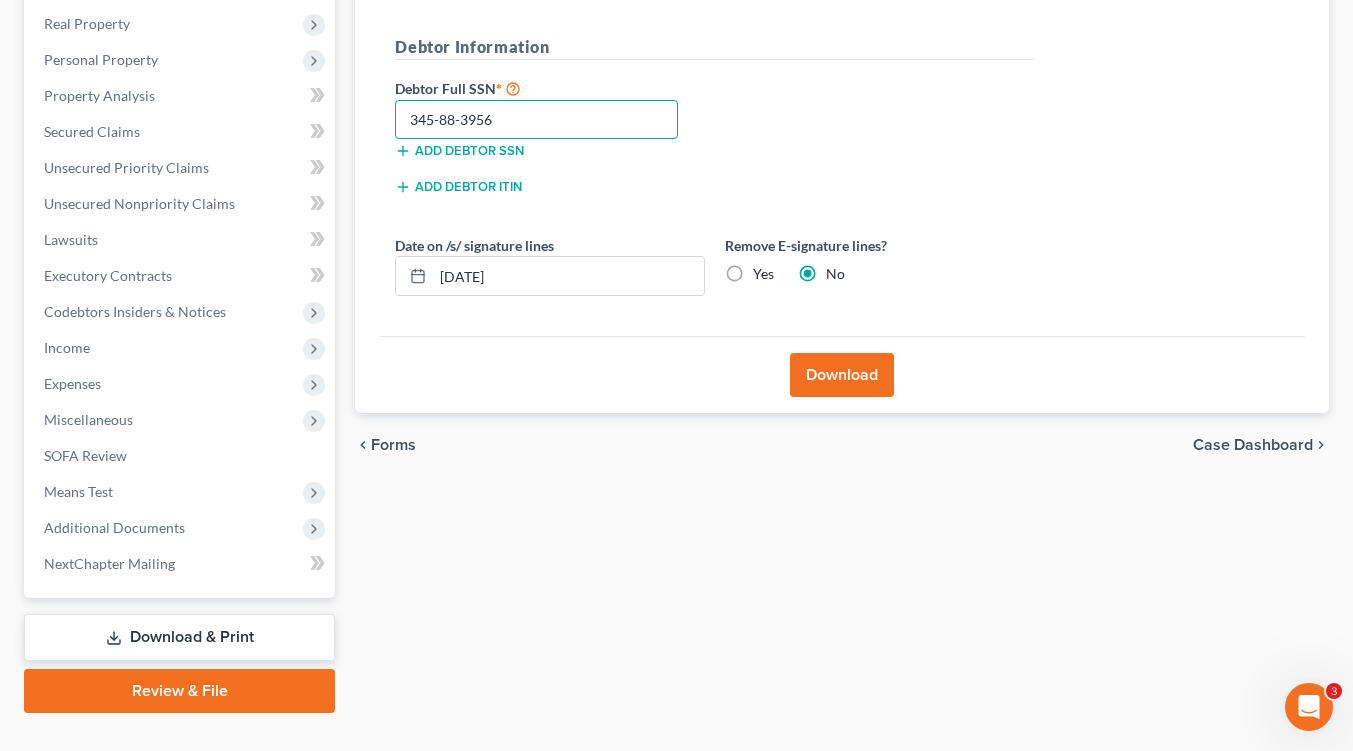 type on "345-88-3956" 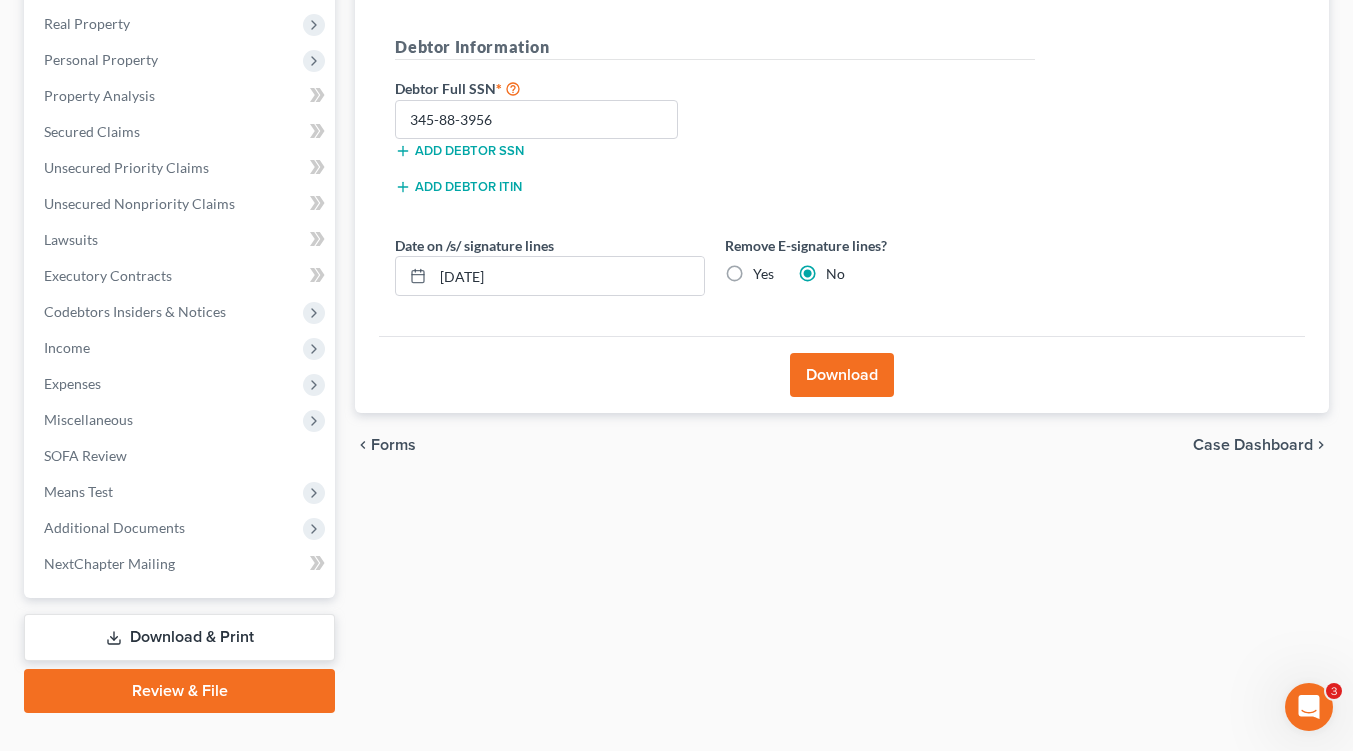 drag, startPoint x: 743, startPoint y: 236, endPoint x: 729, endPoint y: 248, distance: 18.439089 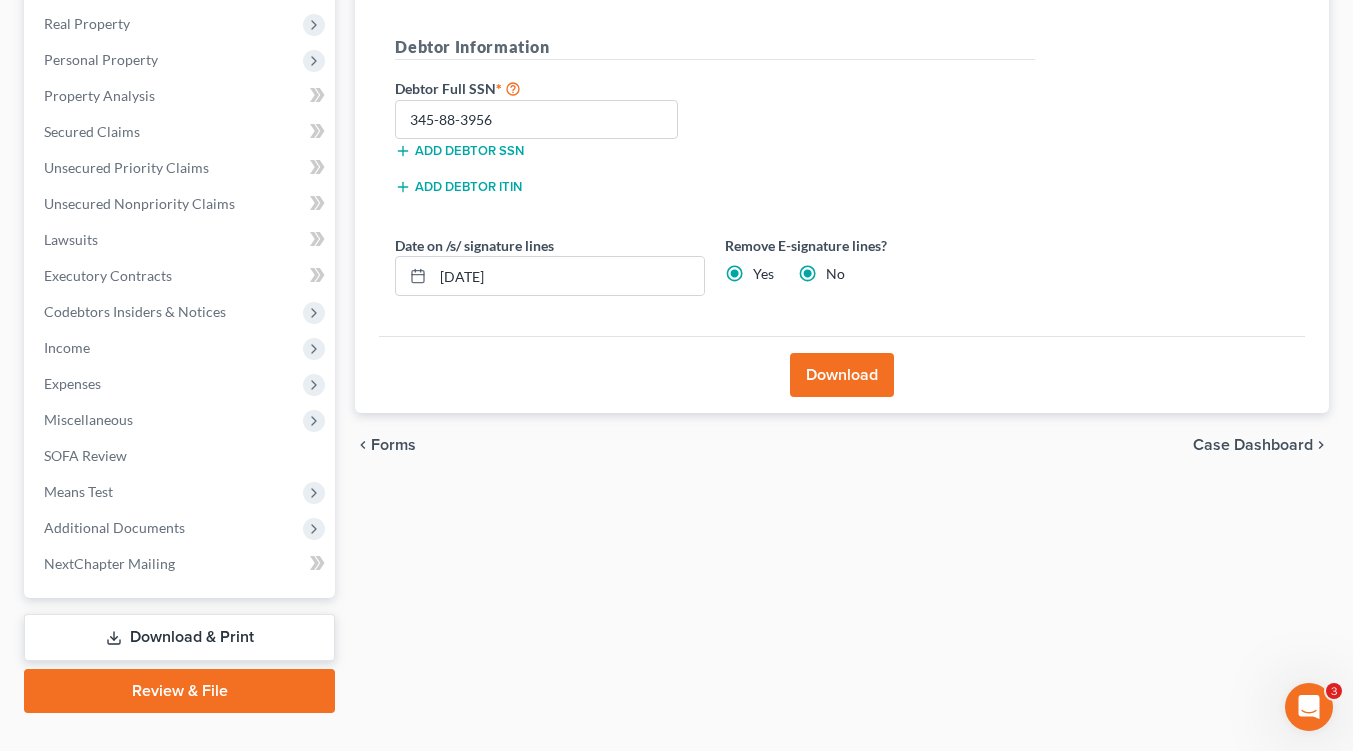 radio on "false" 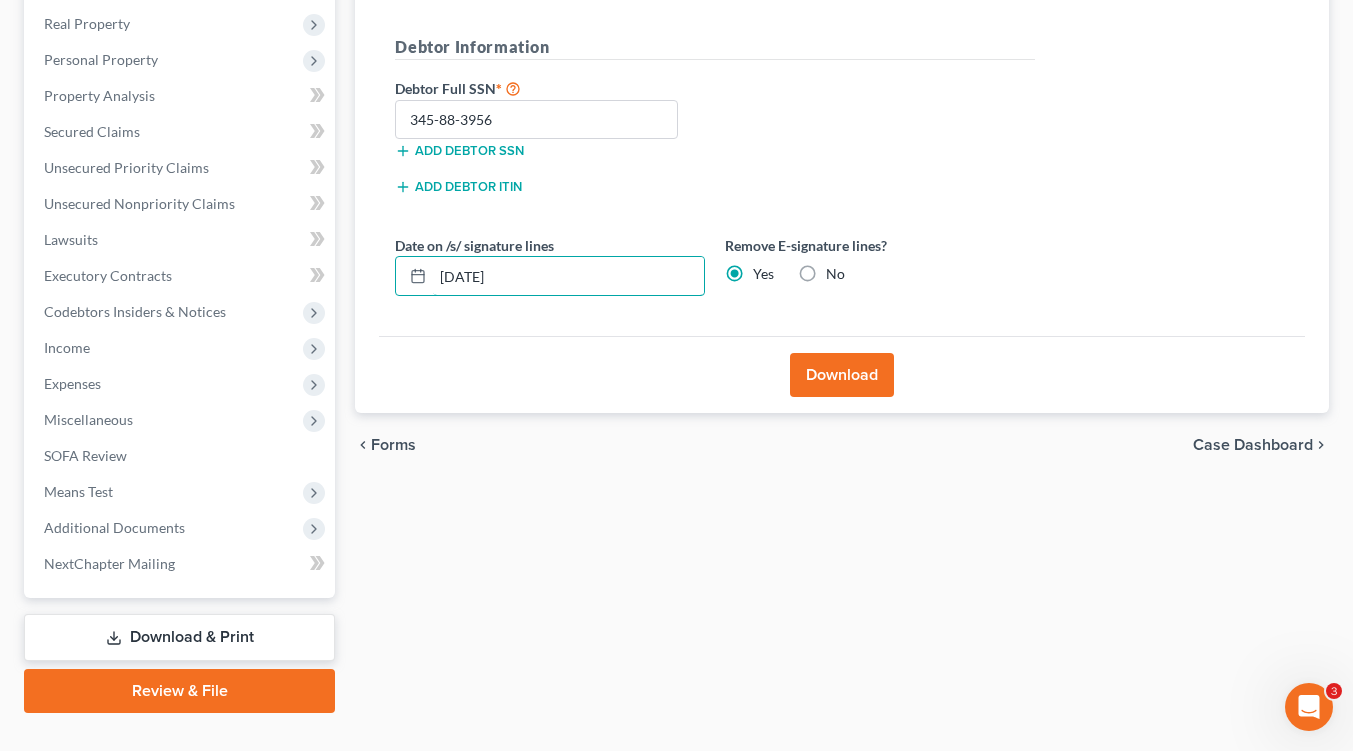 drag, startPoint x: 624, startPoint y: 240, endPoint x: 377, endPoint y: 205, distance: 249.46744 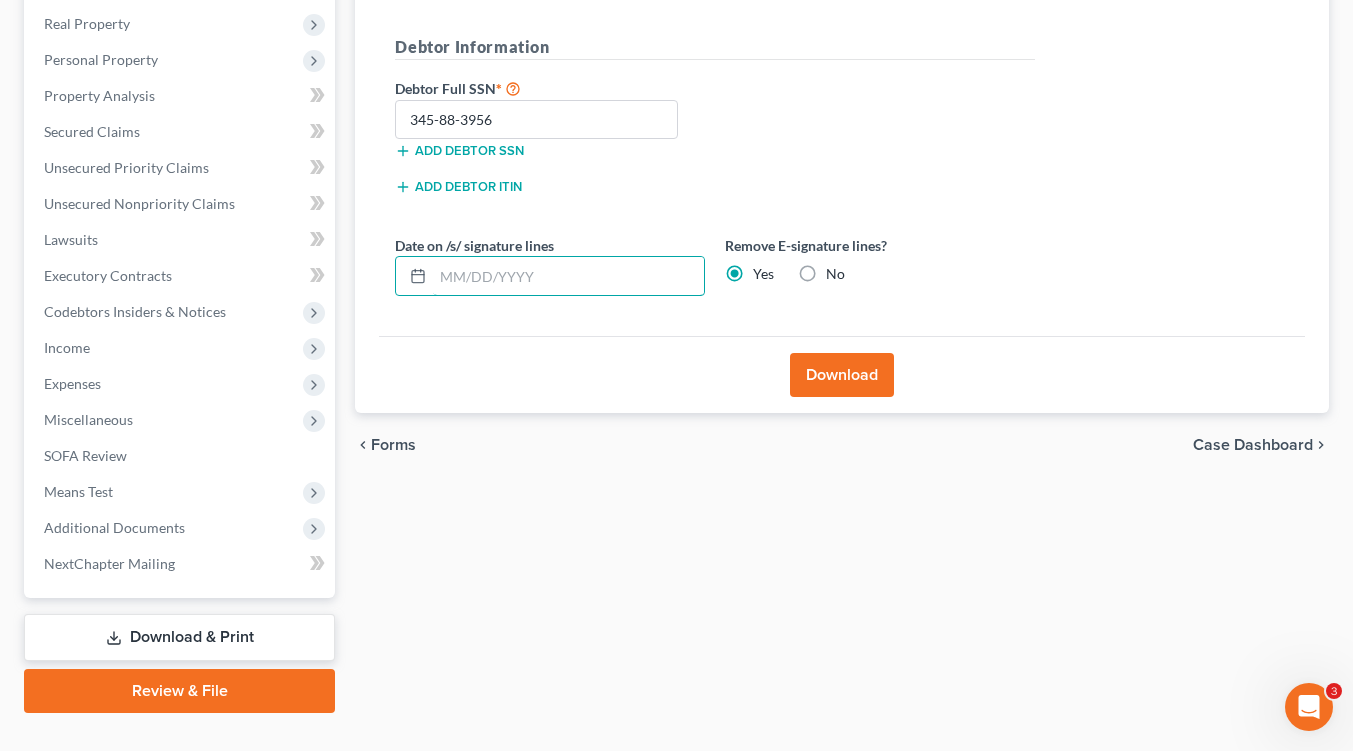 type 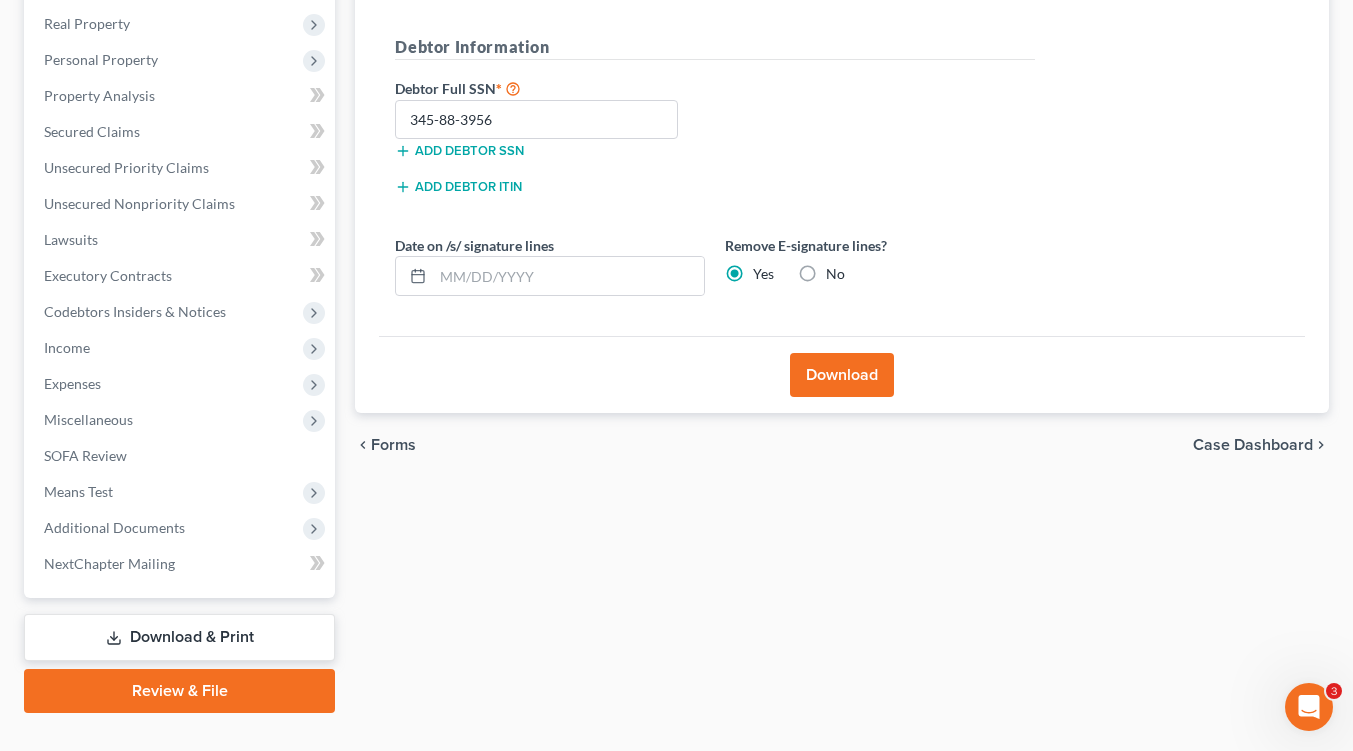 click on "Download" at bounding box center [842, 375] 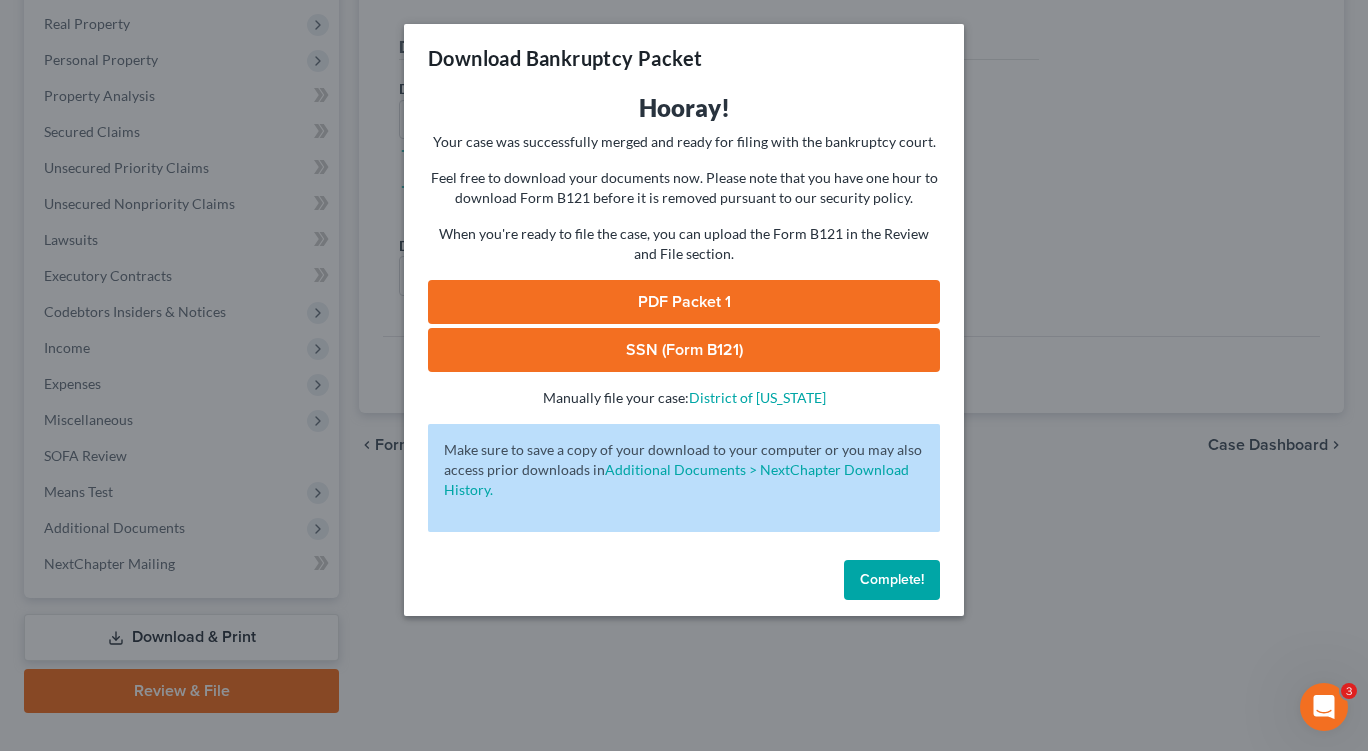 click on "SSN (Form B121)" at bounding box center (684, 350) 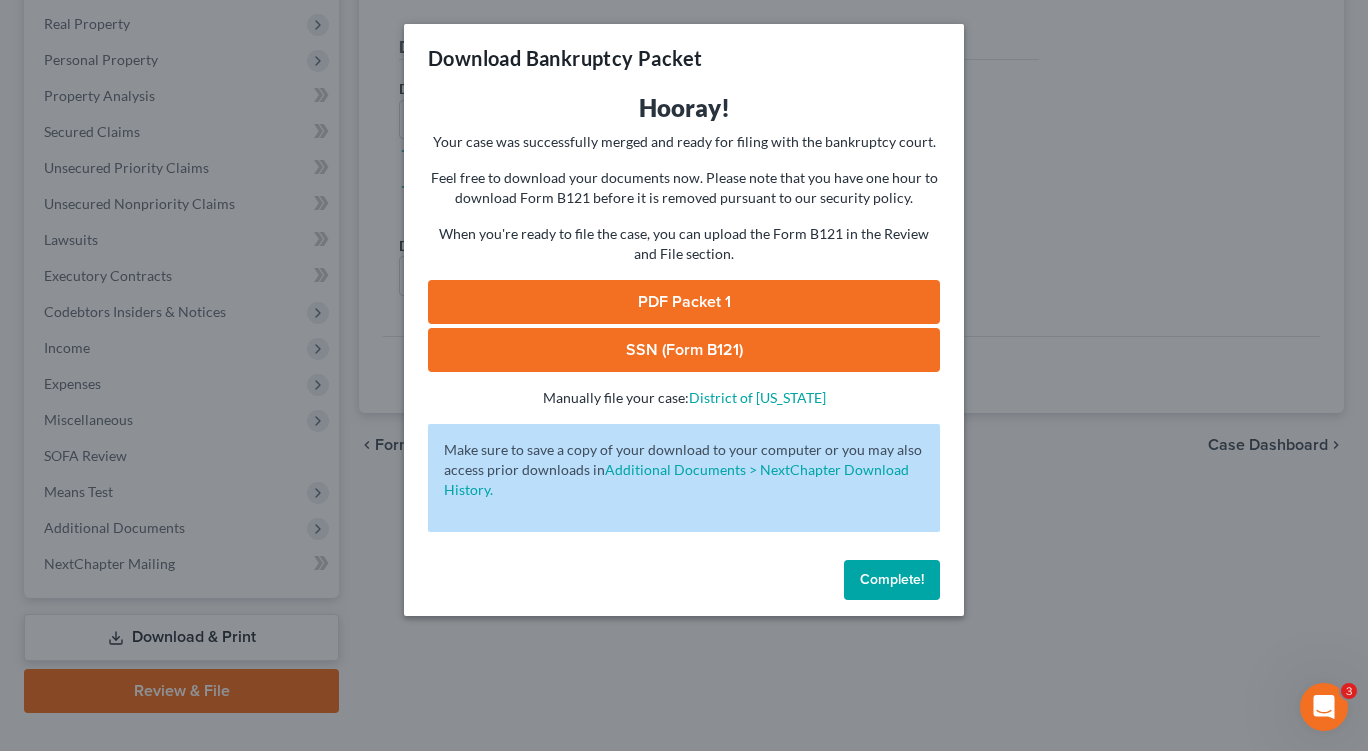 click on "PDF Packet 1" at bounding box center [684, 302] 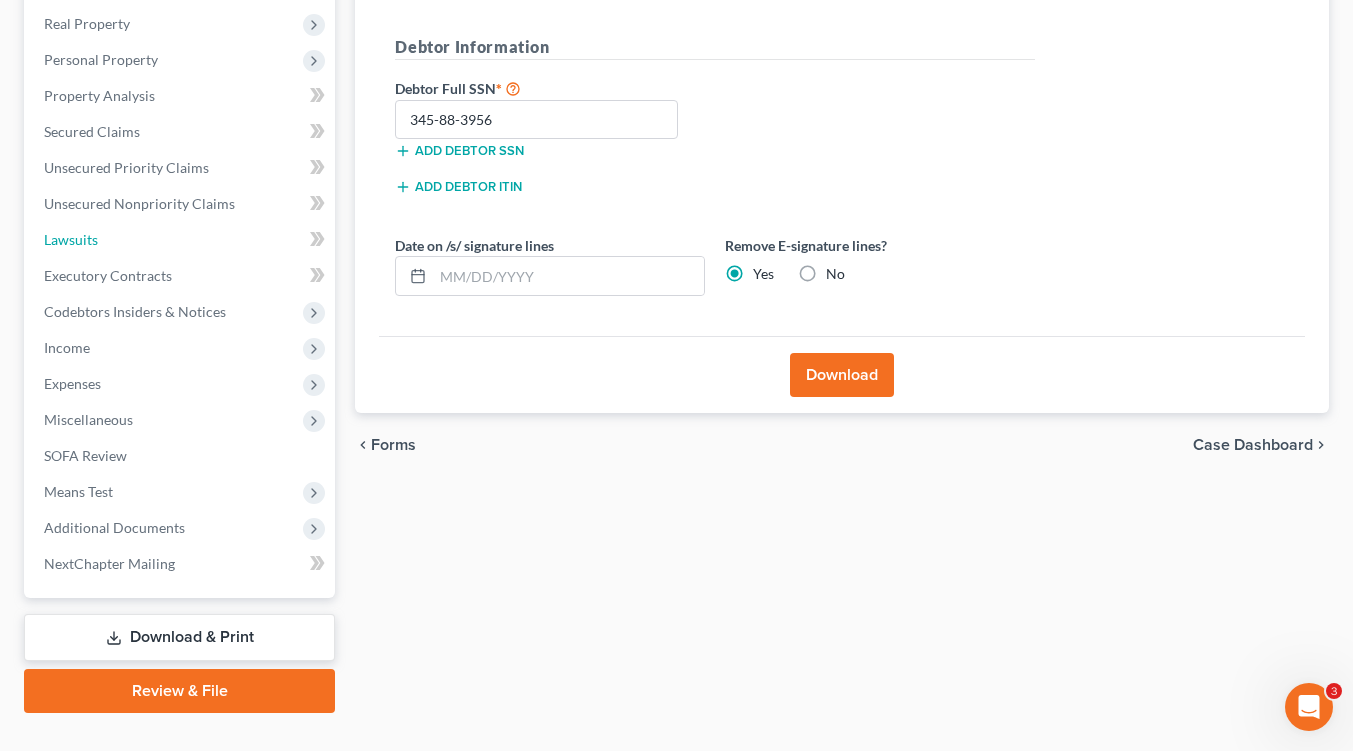 click on "Lawsuits" at bounding box center (181, 240) 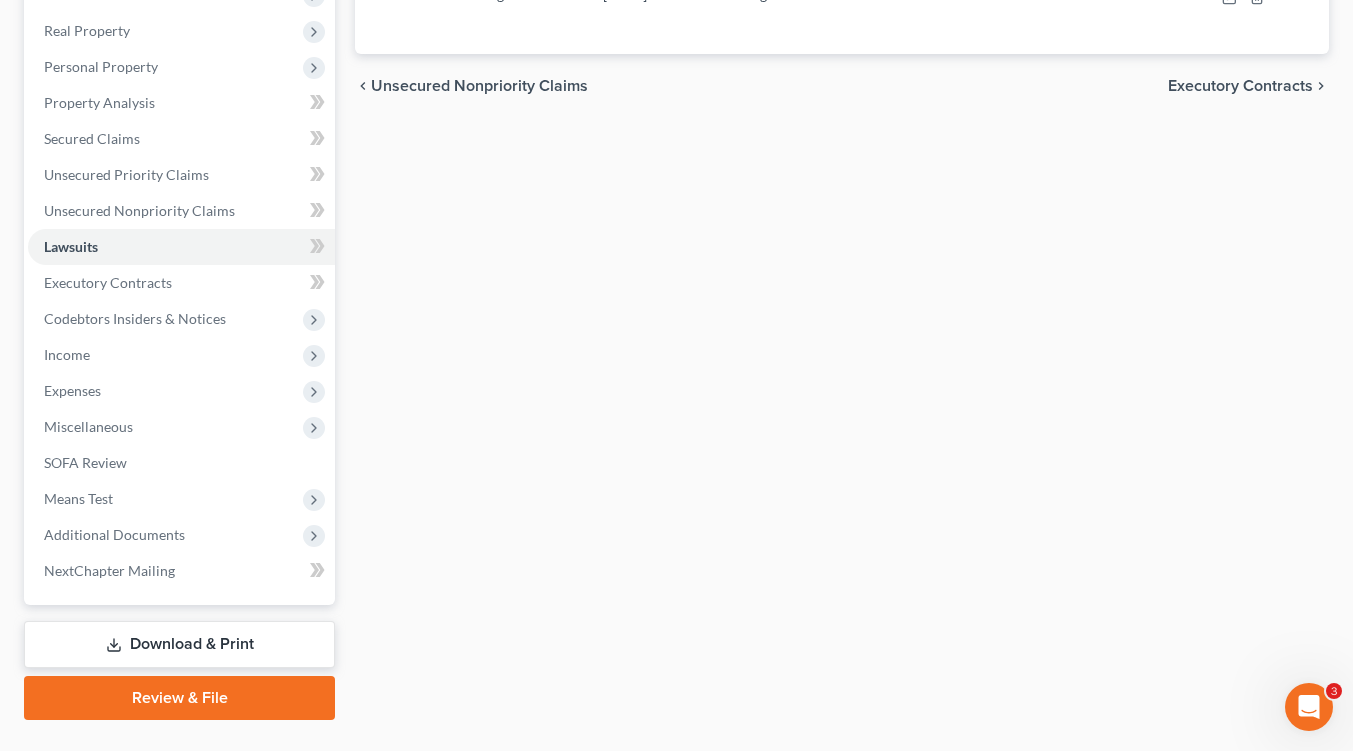 scroll, scrollTop: 382, scrollLeft: 0, axis: vertical 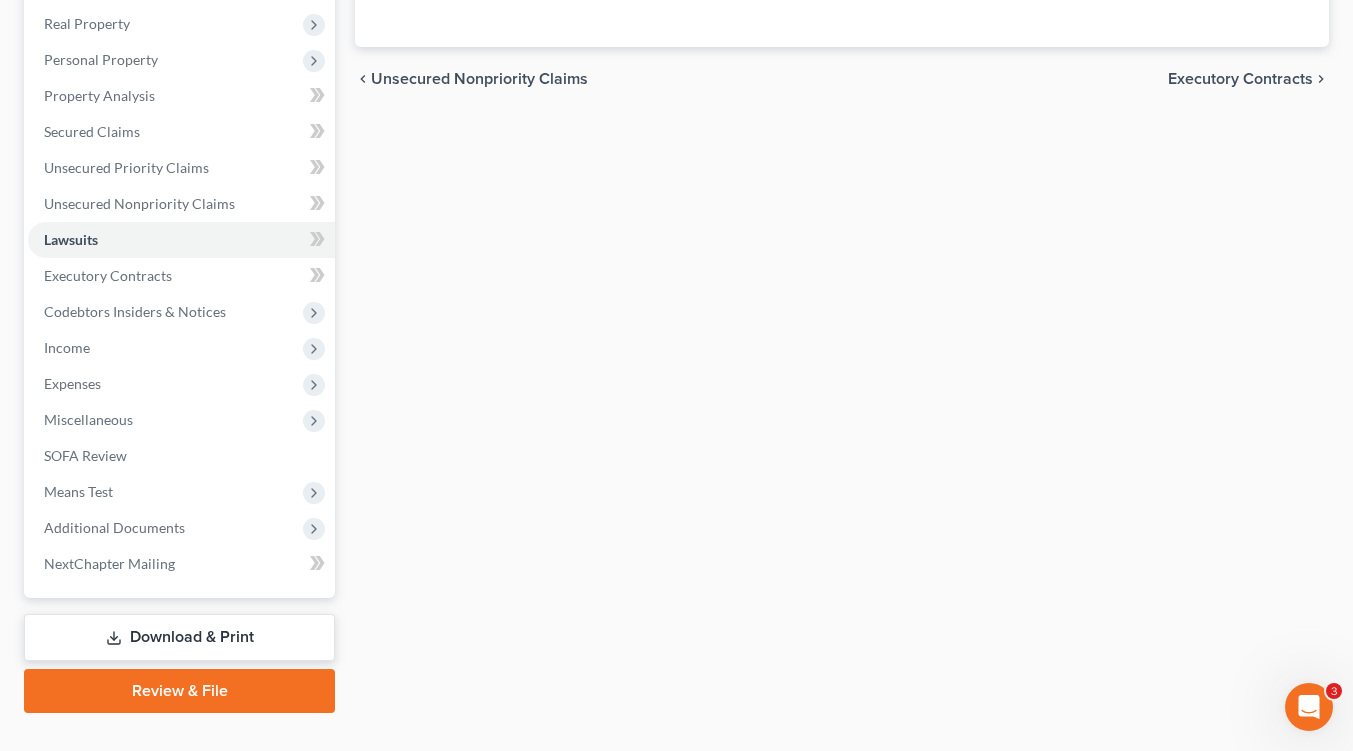 click on "Download & Print" at bounding box center (179, 637) 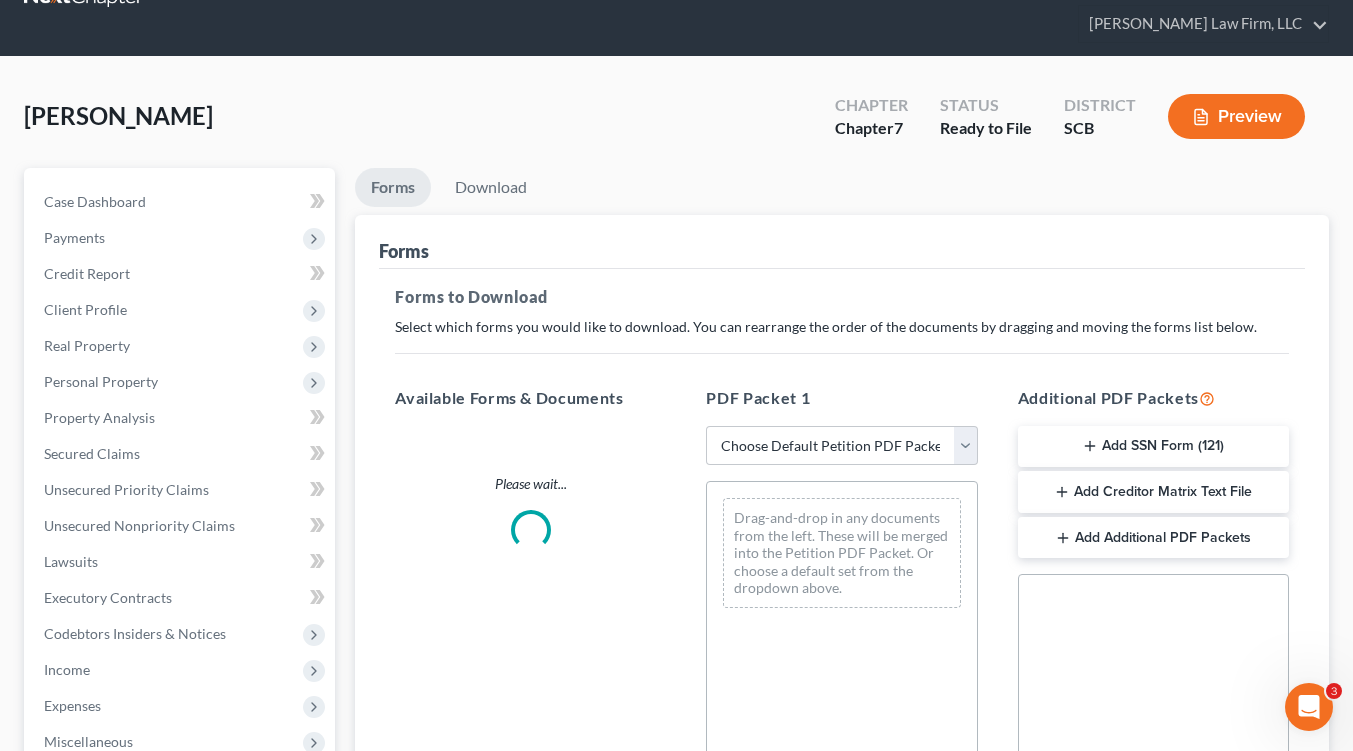scroll, scrollTop: 0, scrollLeft: 0, axis: both 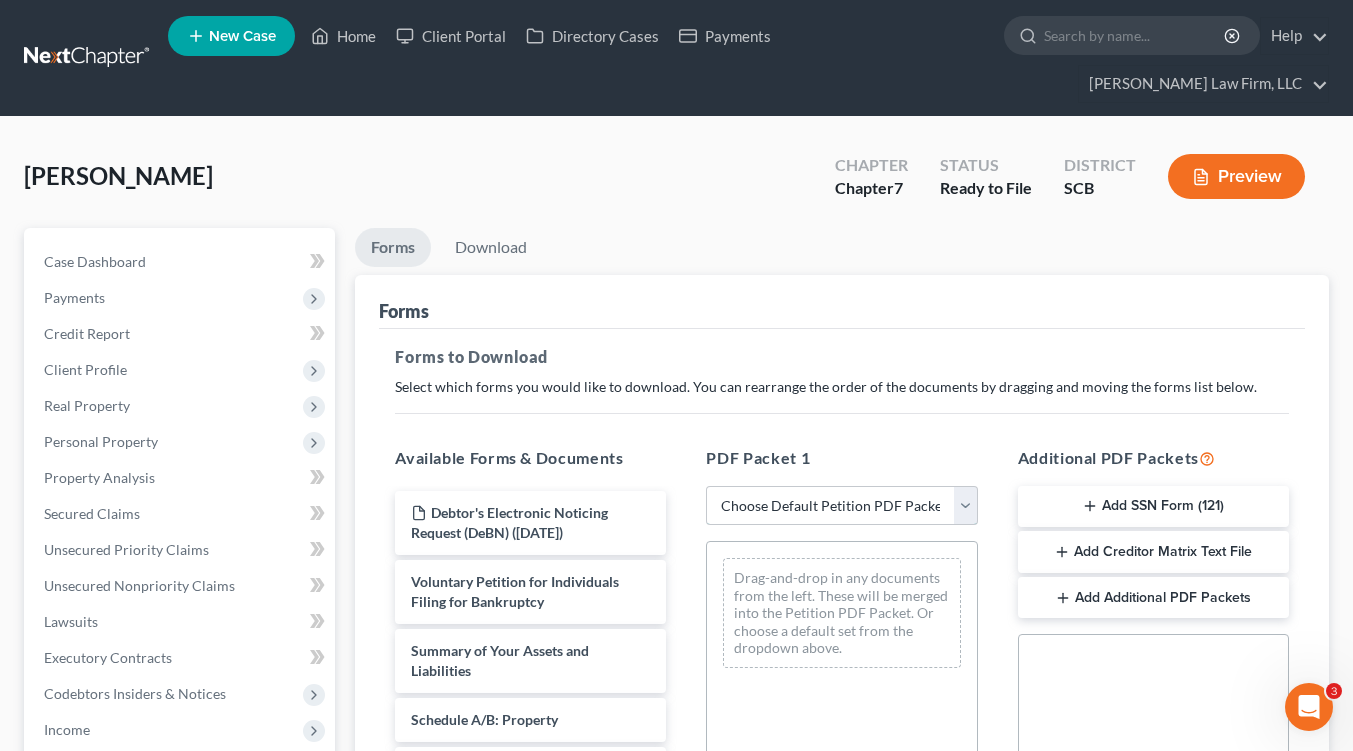 click on "Choose Default Petition PDF Packet Complete Bankruptcy Petition (all forms and schedules) Emergency Filing Forms (Petition and Creditor List Only) Amended Forms Signature Pages Only" at bounding box center [841, 506] 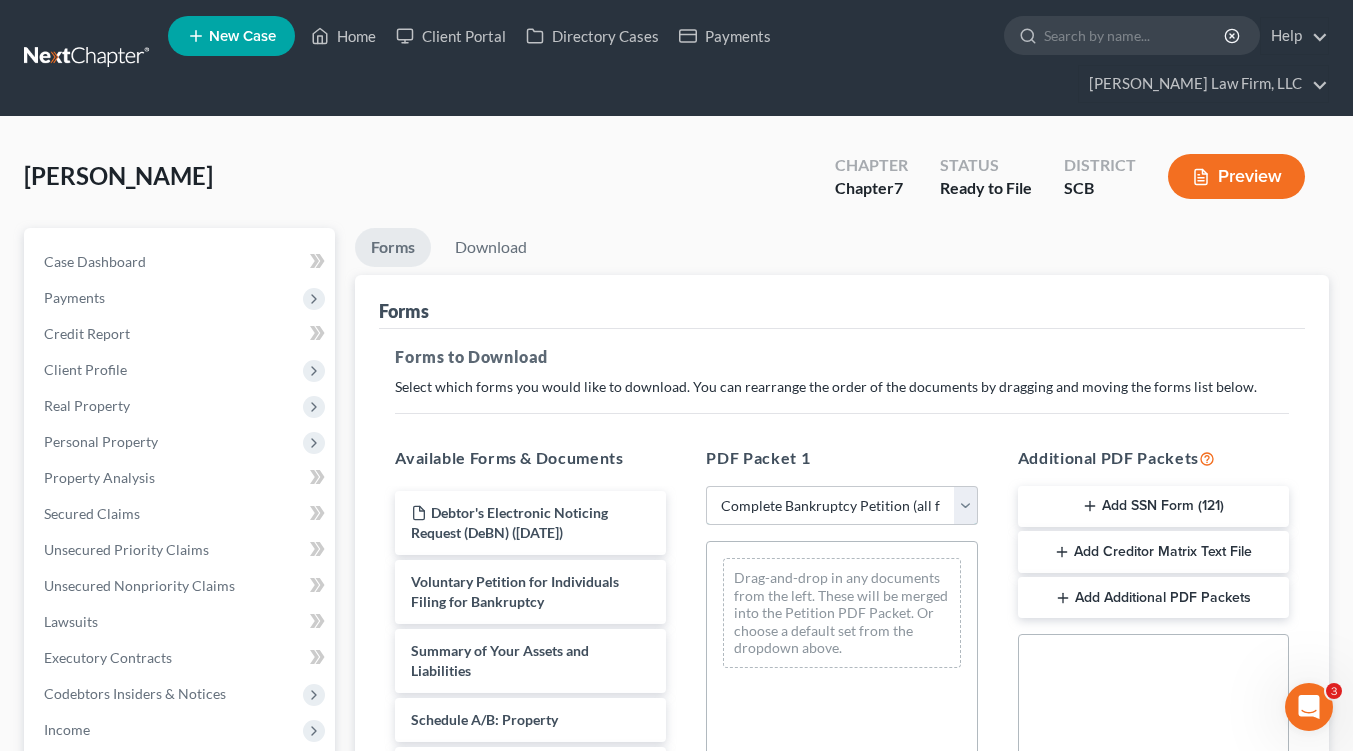 click on "Choose Default Petition PDF Packet Complete Bankruptcy Petition (all forms and schedules) Emergency Filing Forms (Petition and Creditor List Only) Amended Forms Signature Pages Only" at bounding box center (841, 506) 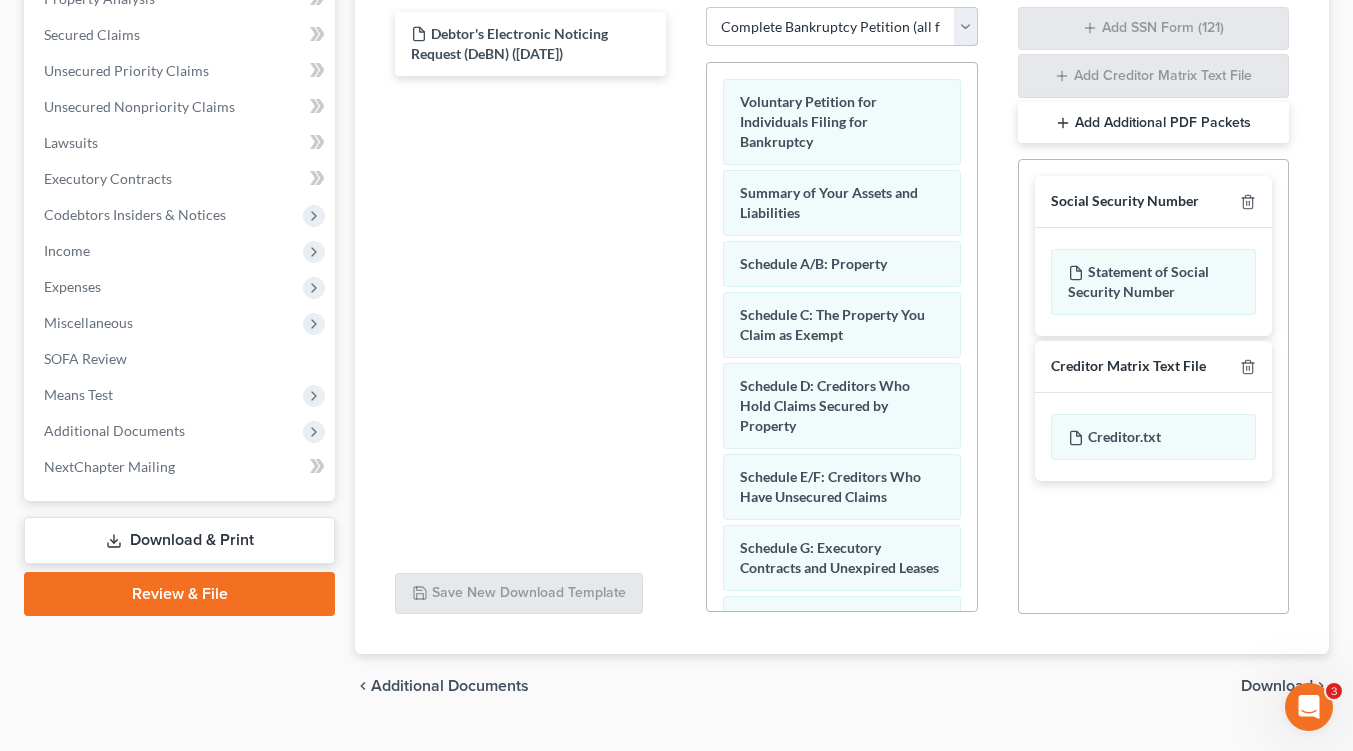 scroll, scrollTop: 485, scrollLeft: 0, axis: vertical 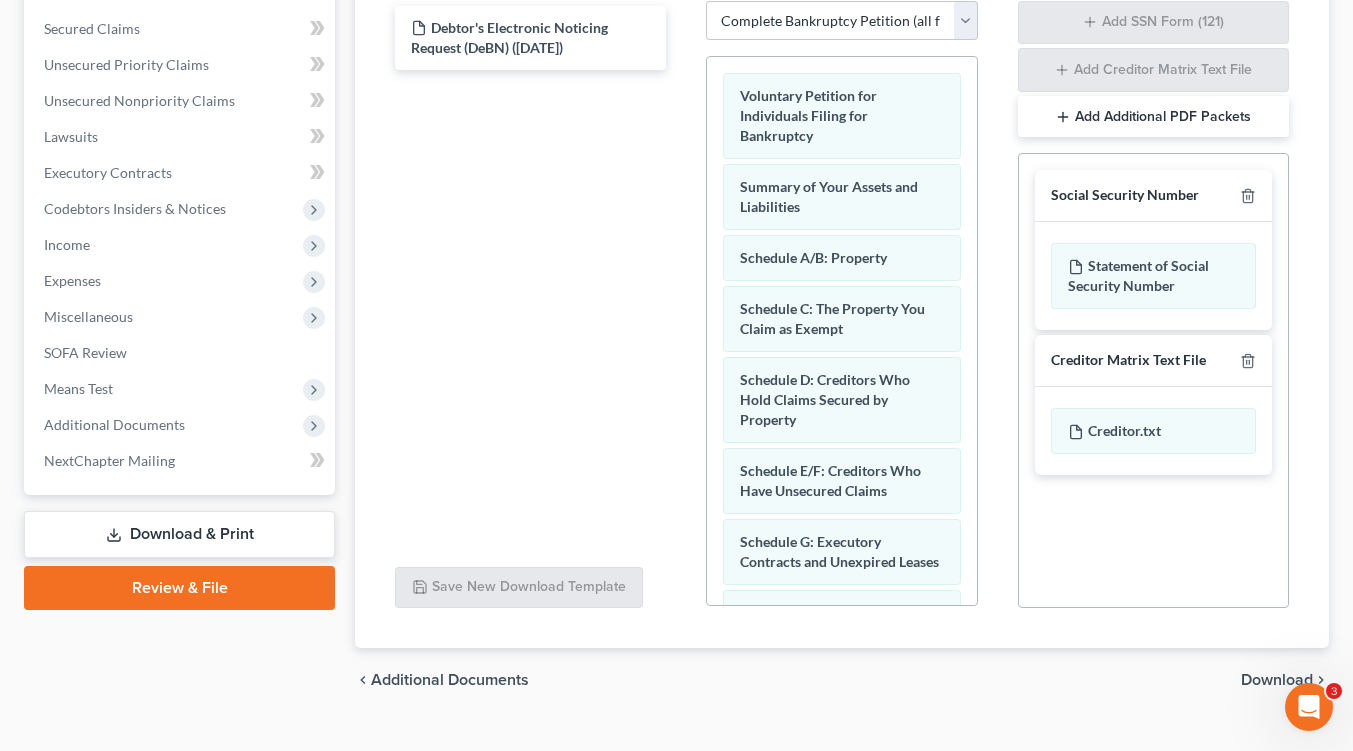 click on "Download" at bounding box center (1277, 680) 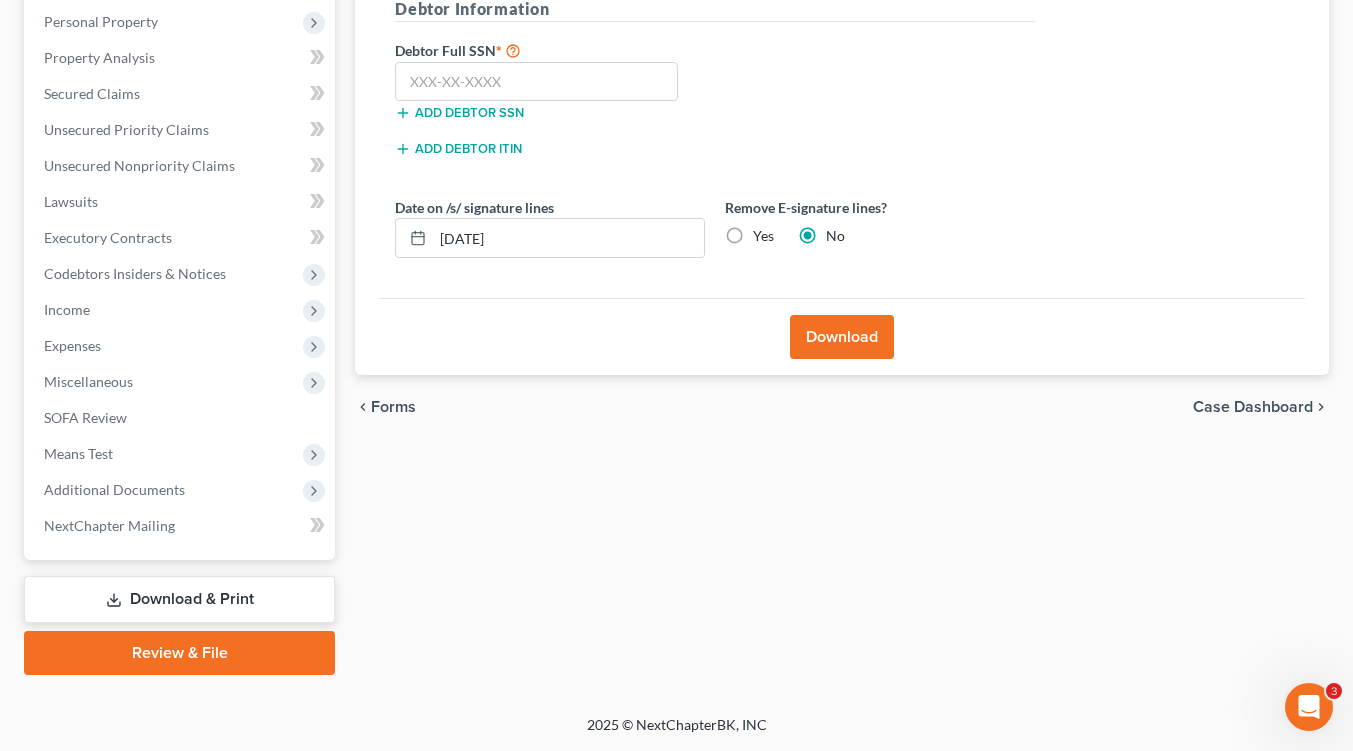 scroll, scrollTop: 382, scrollLeft: 0, axis: vertical 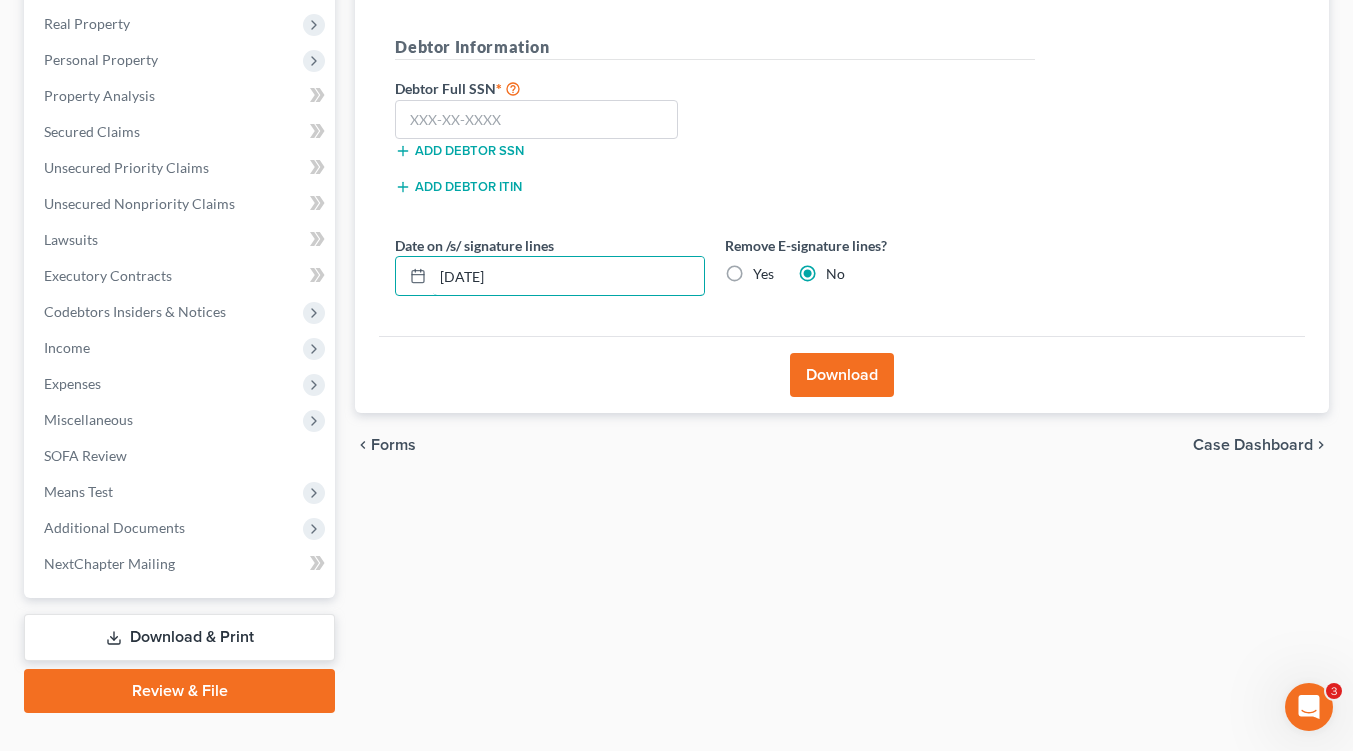 drag, startPoint x: 538, startPoint y: 237, endPoint x: 430, endPoint y: 229, distance: 108.29589 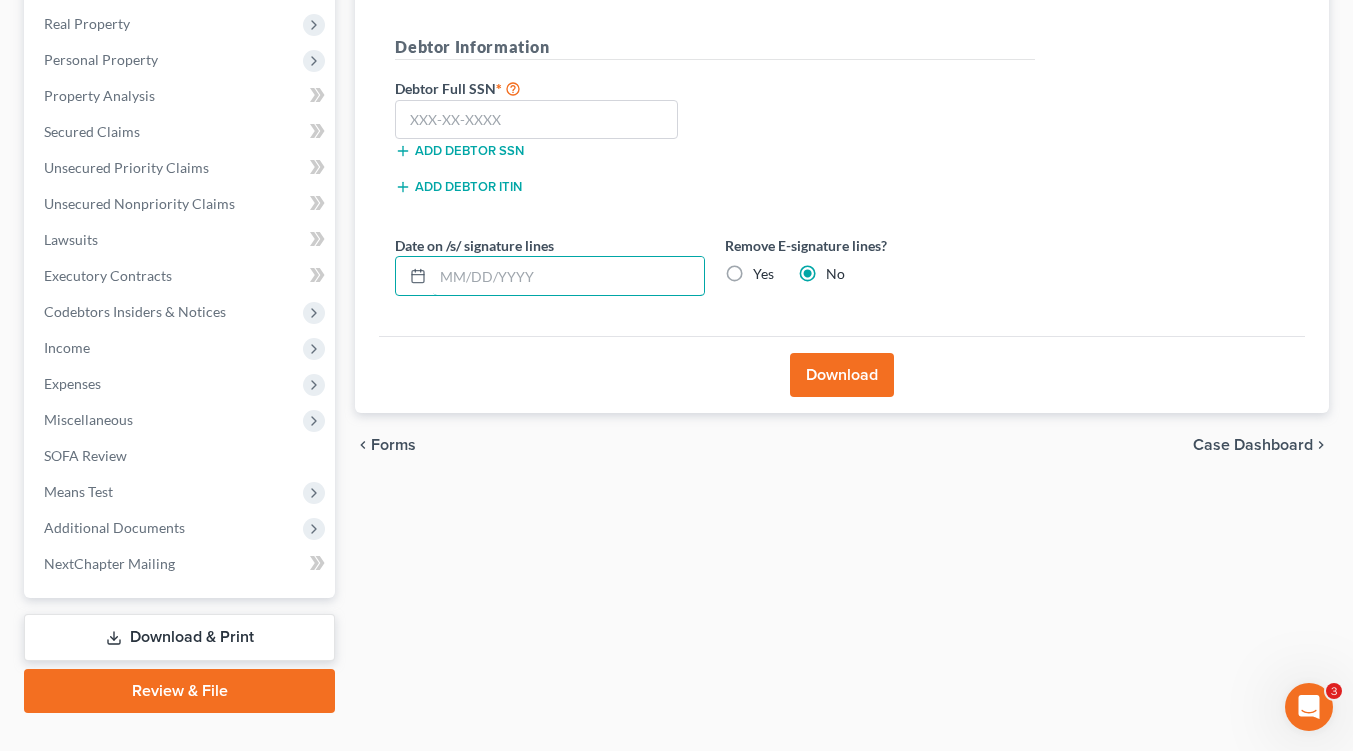 type 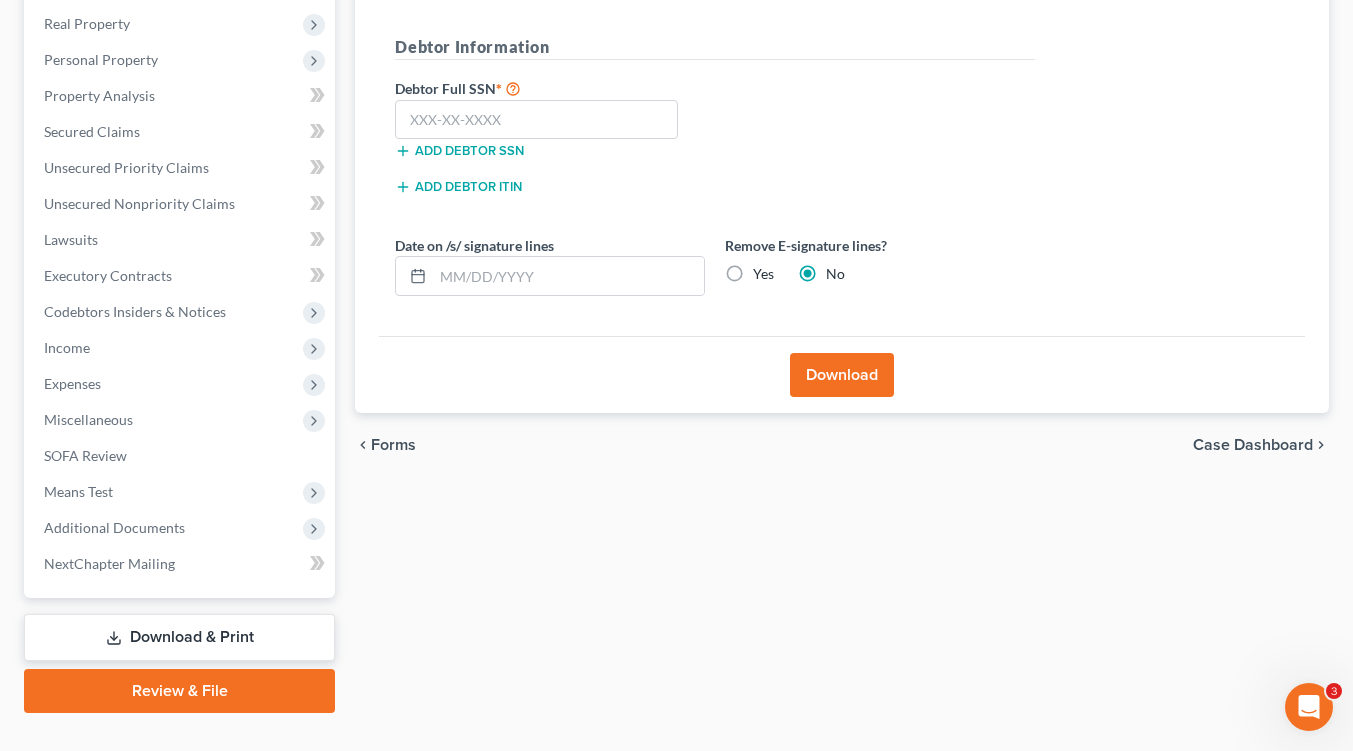 click on "Forms" at bounding box center [393, 445] 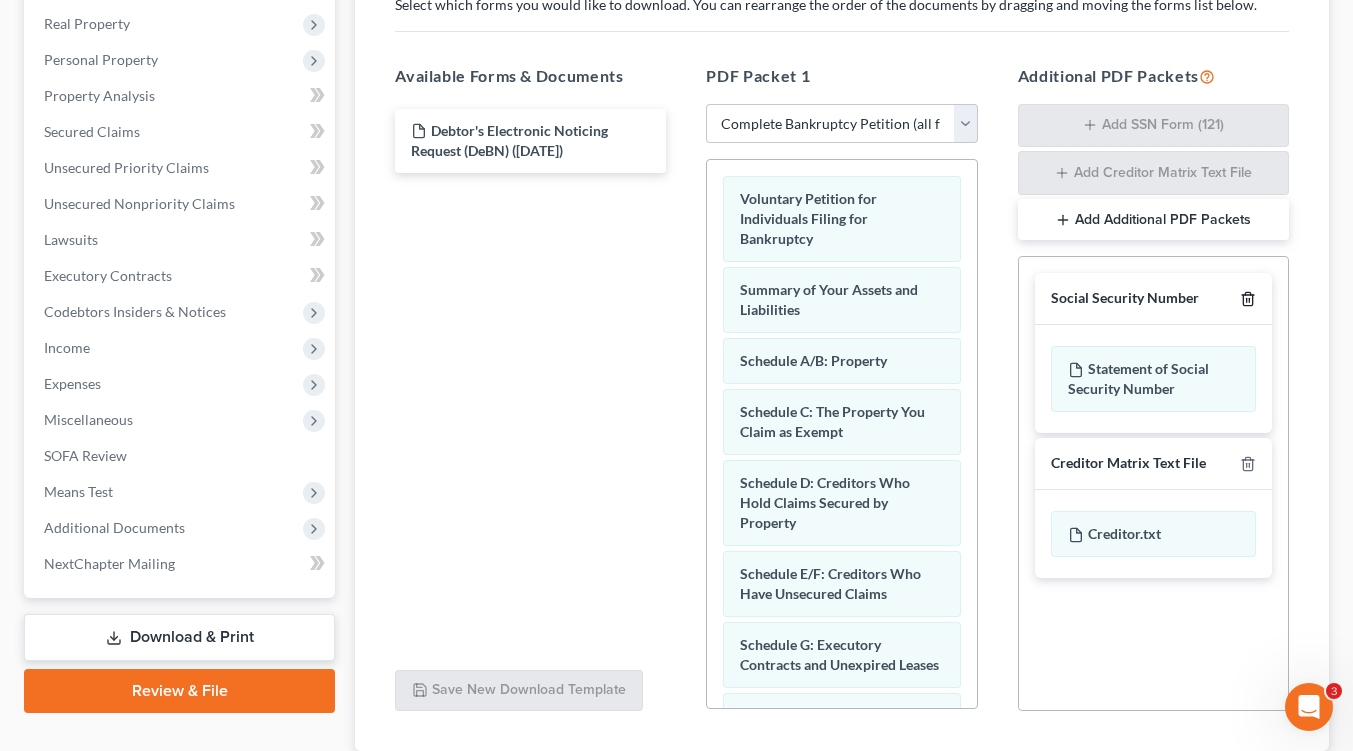 click 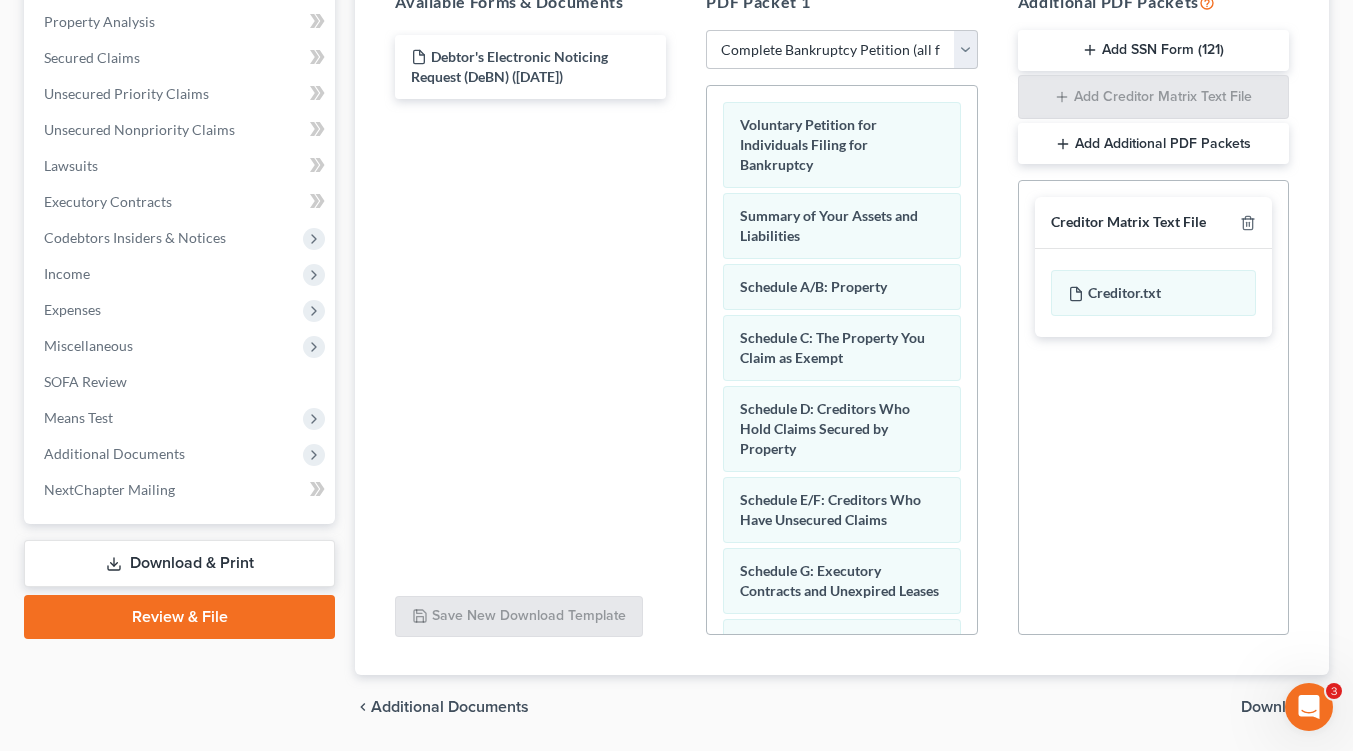 scroll, scrollTop: 483, scrollLeft: 0, axis: vertical 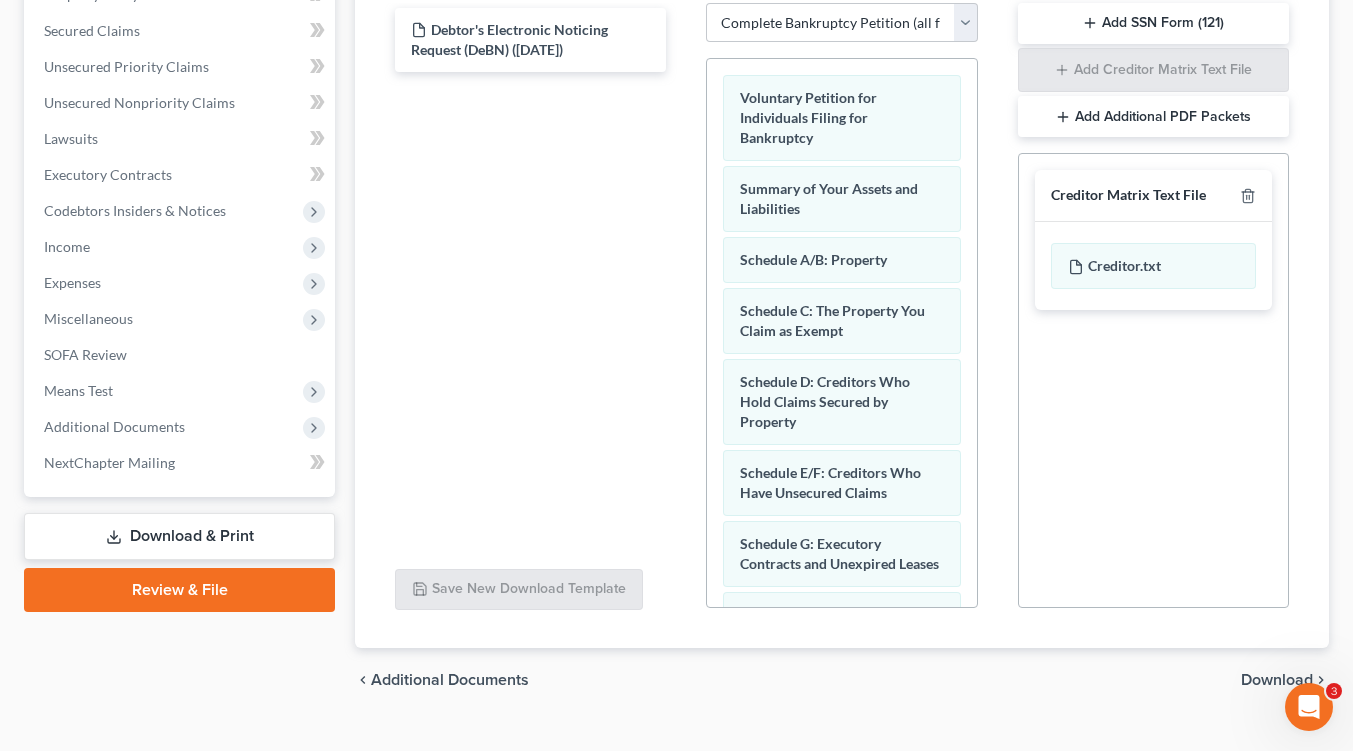 click on "Download" at bounding box center [1277, 680] 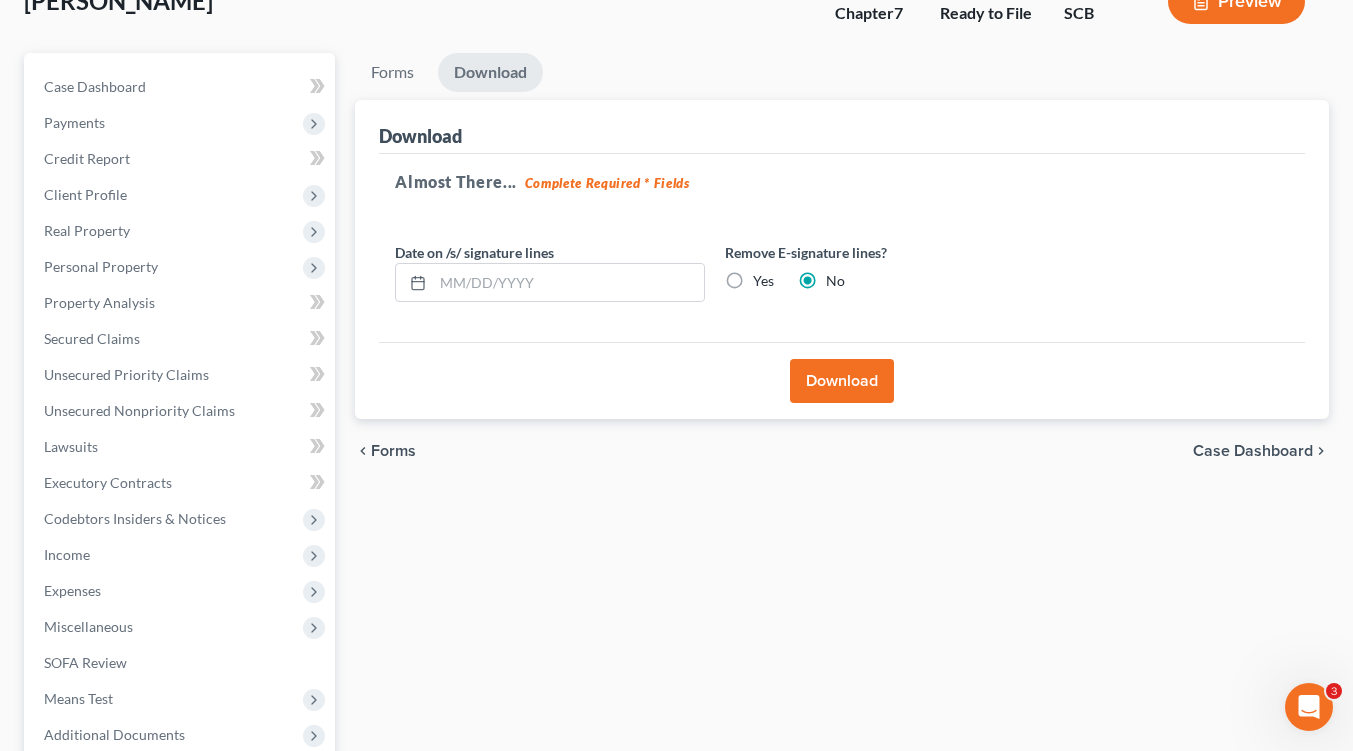 scroll, scrollTop: 0, scrollLeft: 0, axis: both 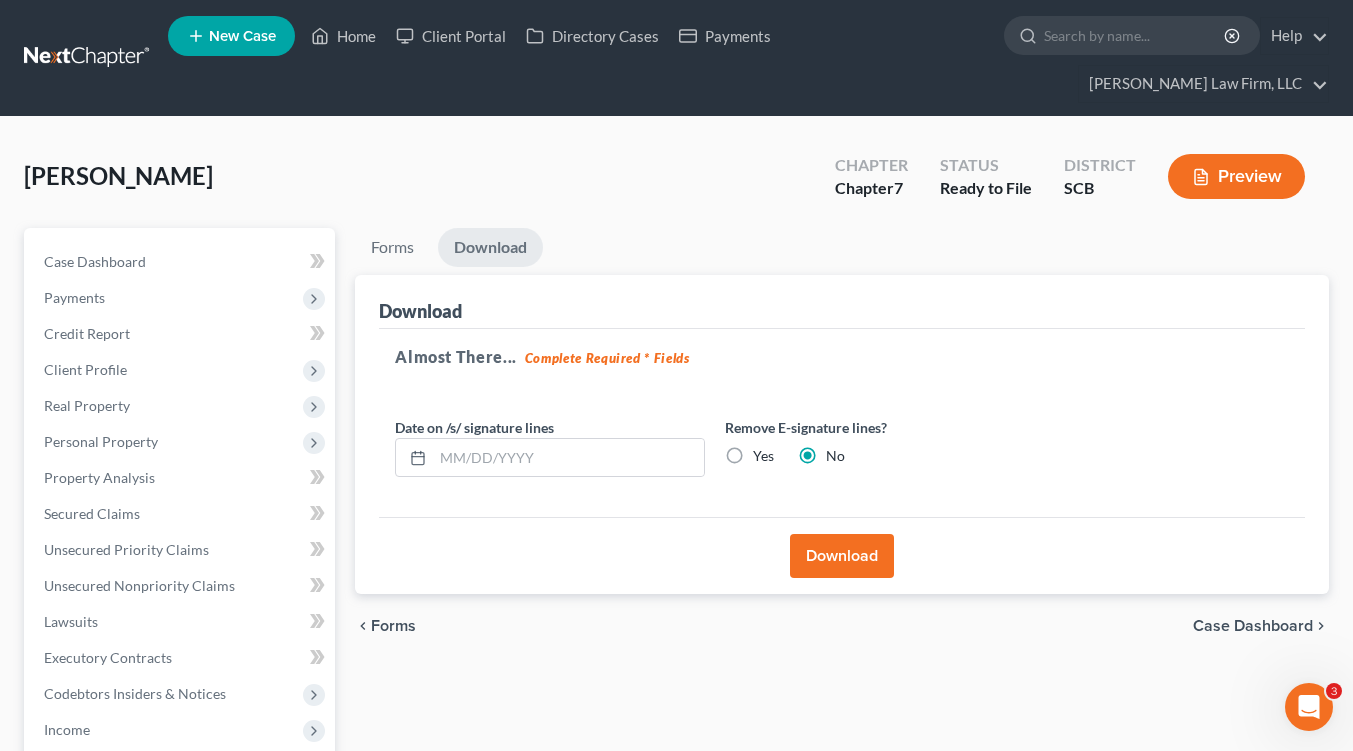 click on "Yes" at bounding box center (763, 456) 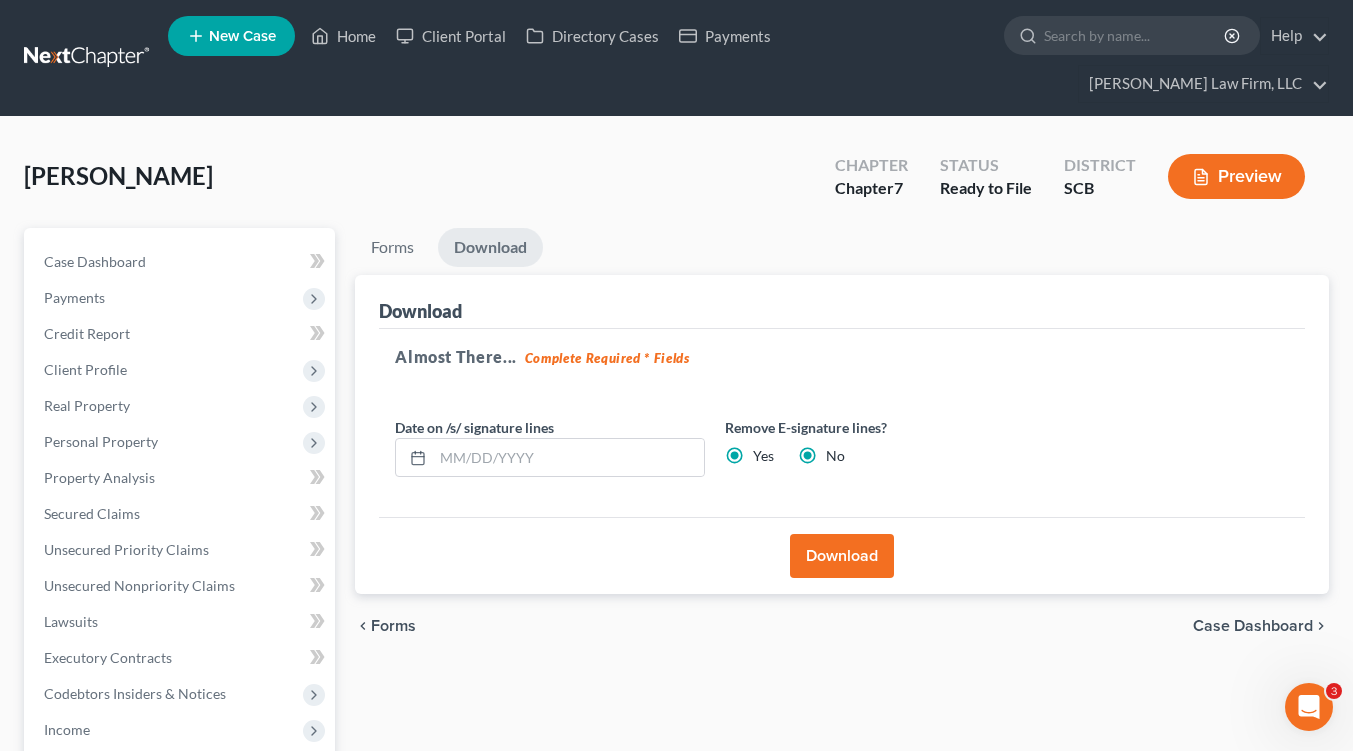 radio on "false" 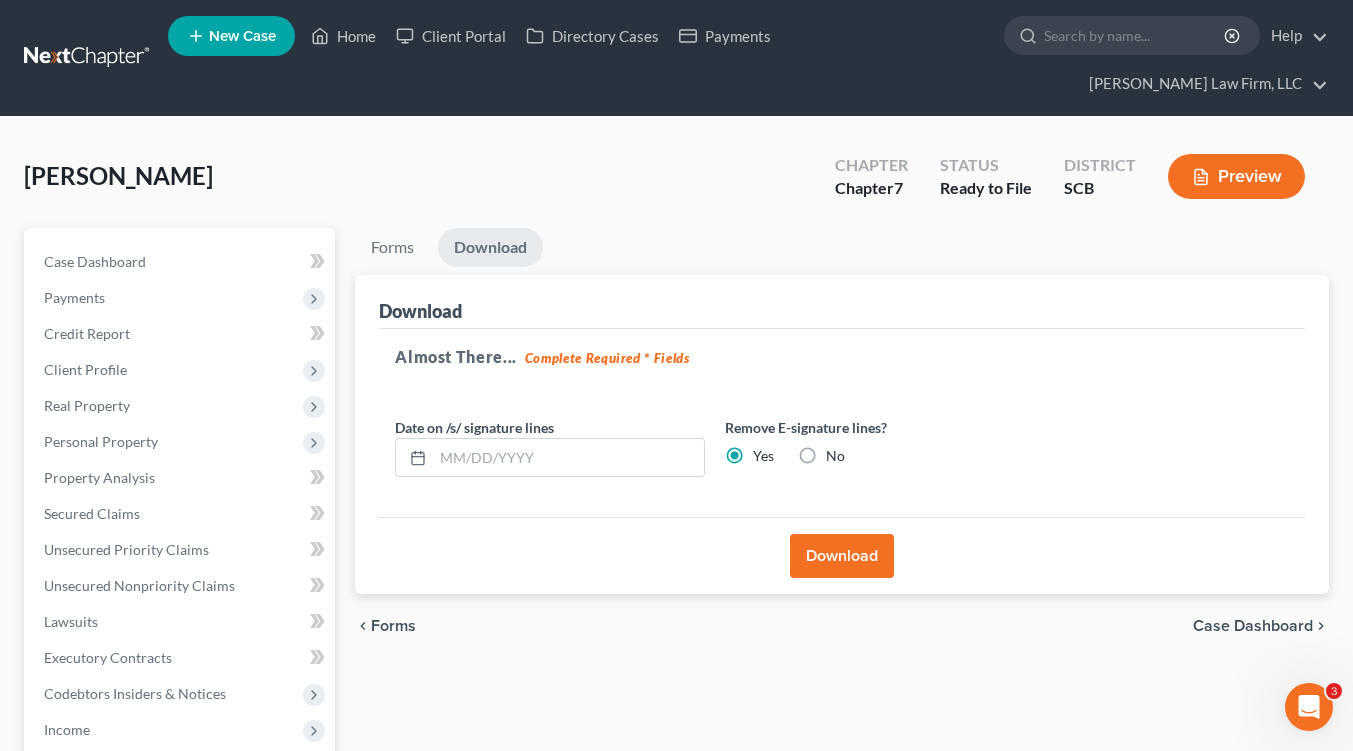 click on "Download" at bounding box center (842, 556) 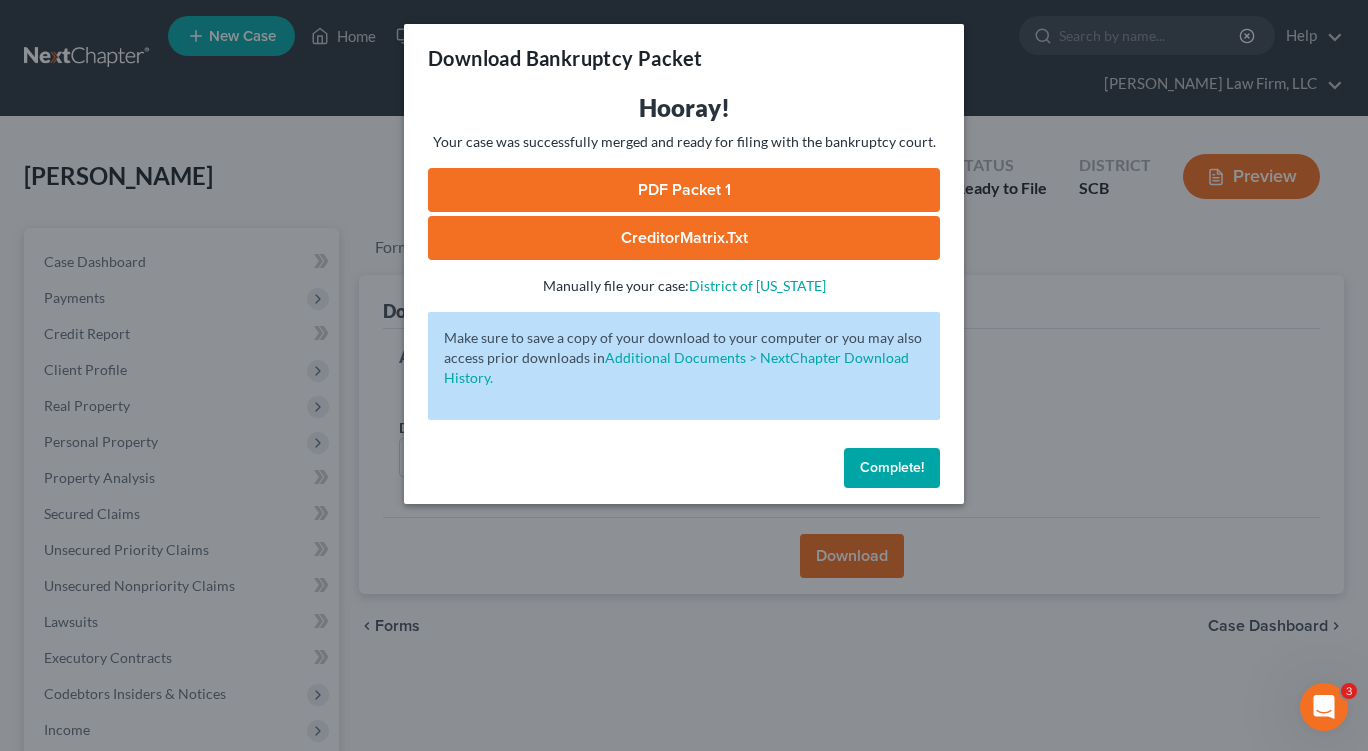 click on "PDF Packet 1" at bounding box center [684, 190] 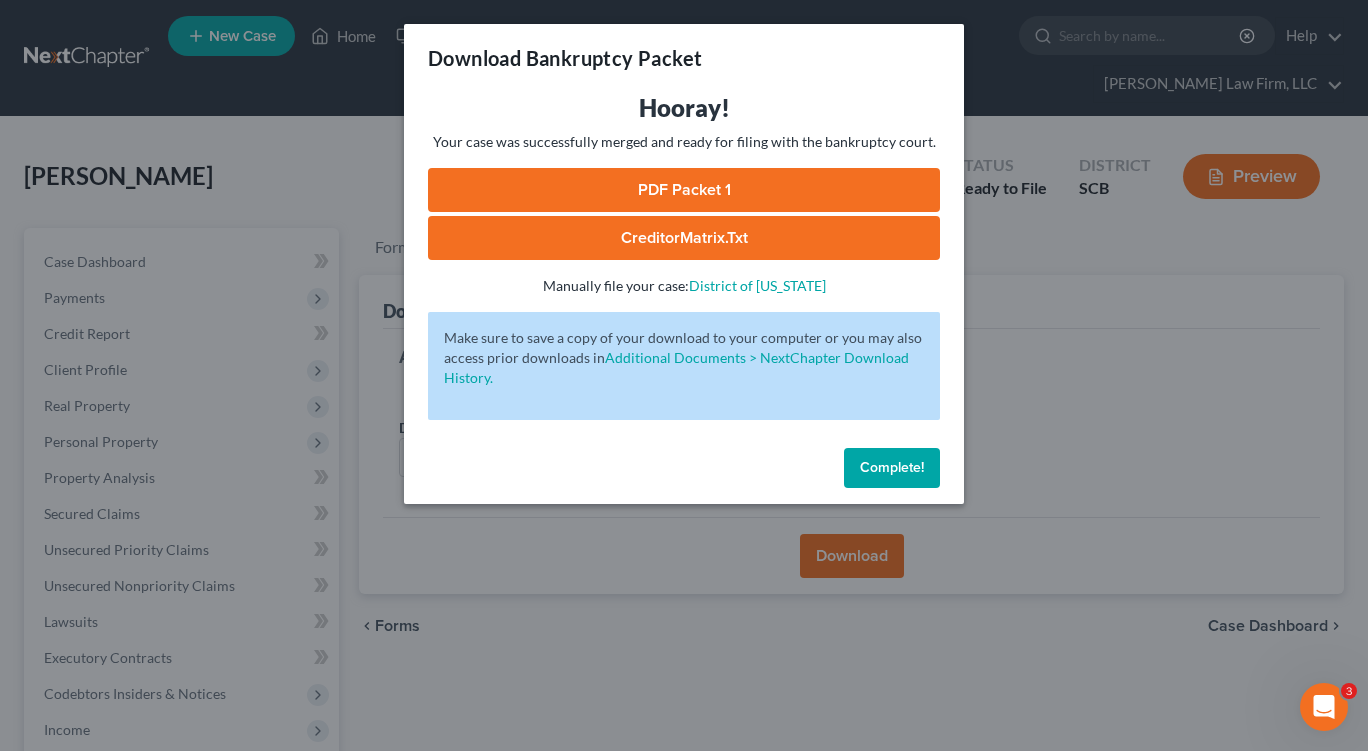 click on "CreditorMatrix.txt" at bounding box center [684, 238] 